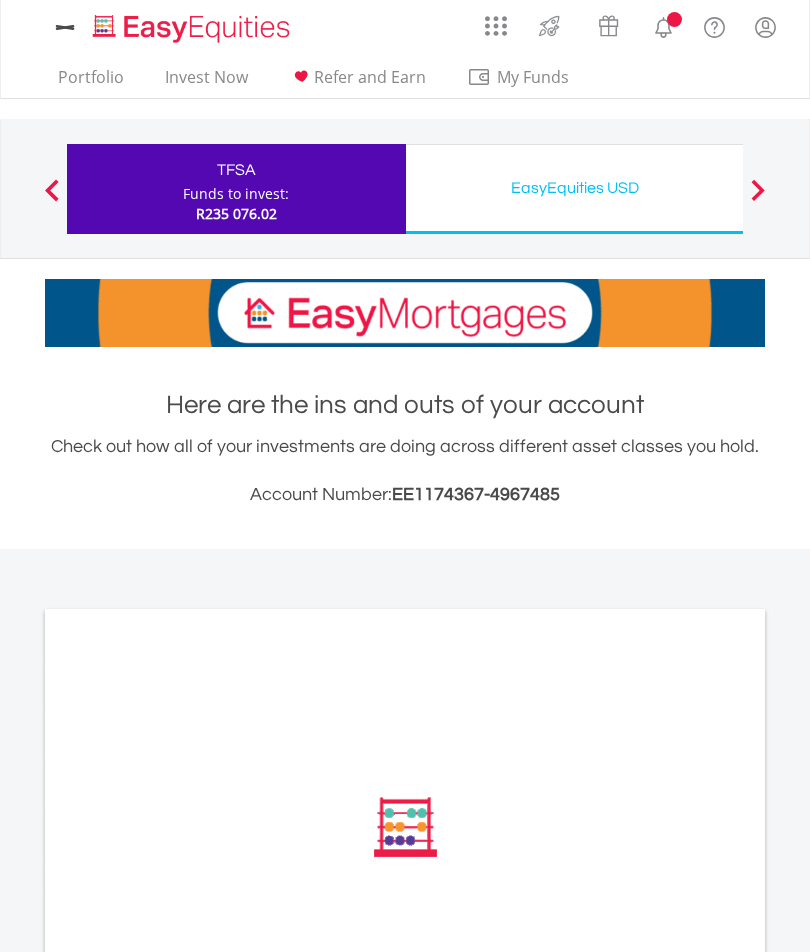 scroll, scrollTop: 0, scrollLeft: 0, axis: both 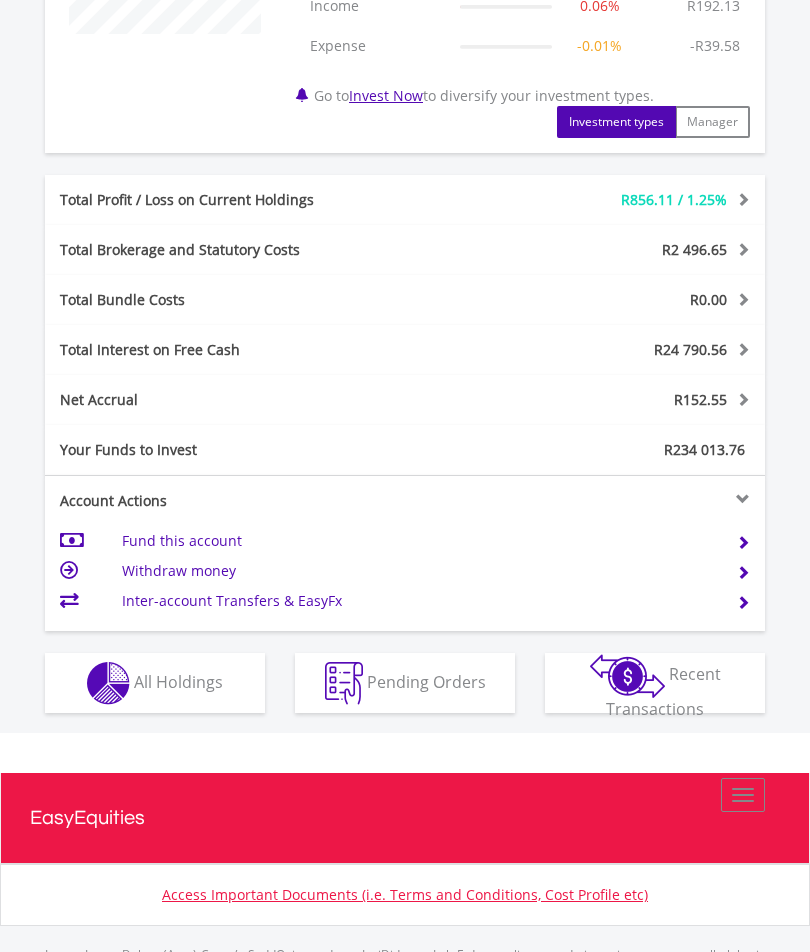 click at bounding box center (108, 684) 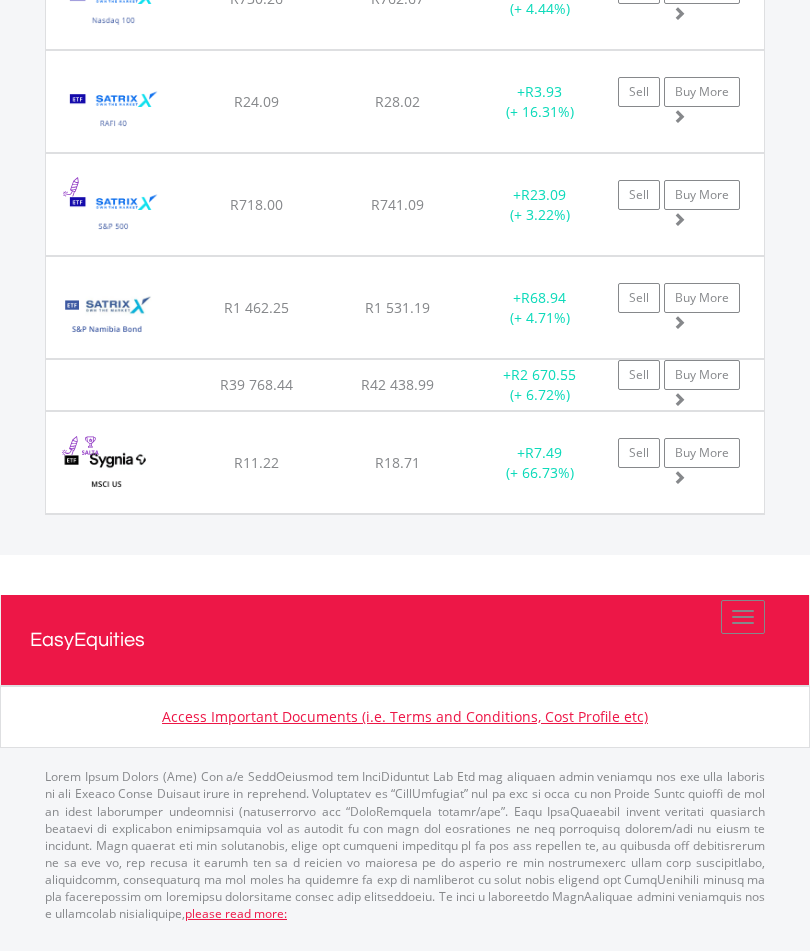scroll, scrollTop: 3283, scrollLeft: 0, axis: vertical 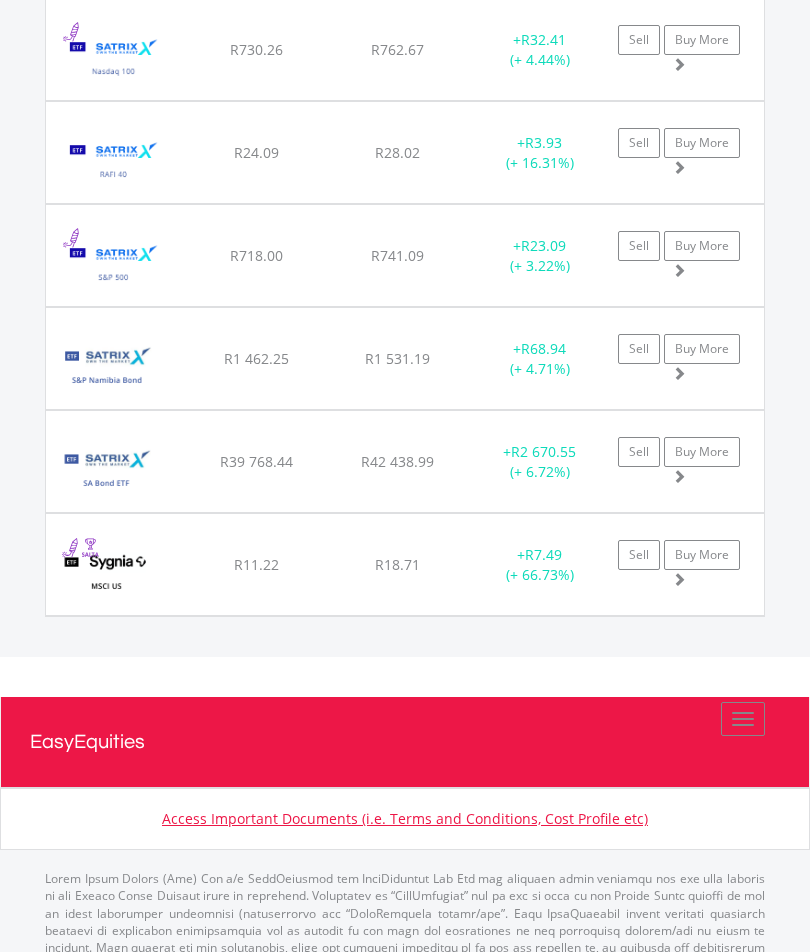 click at bounding box center (106, 368) 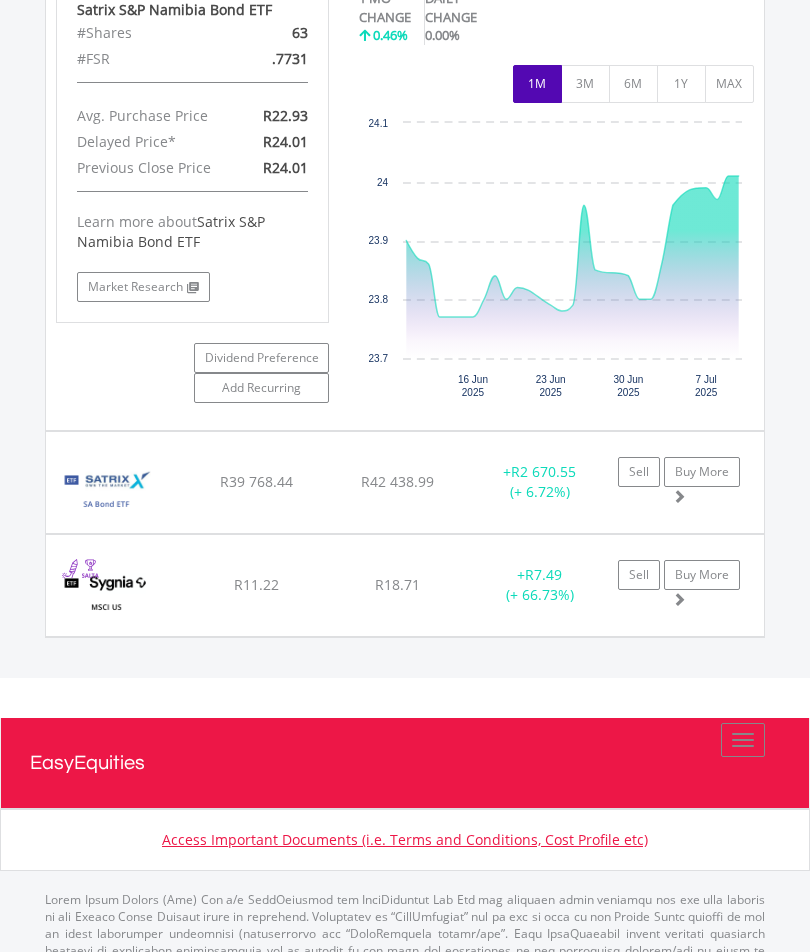 scroll, scrollTop: 3731, scrollLeft: 0, axis: vertical 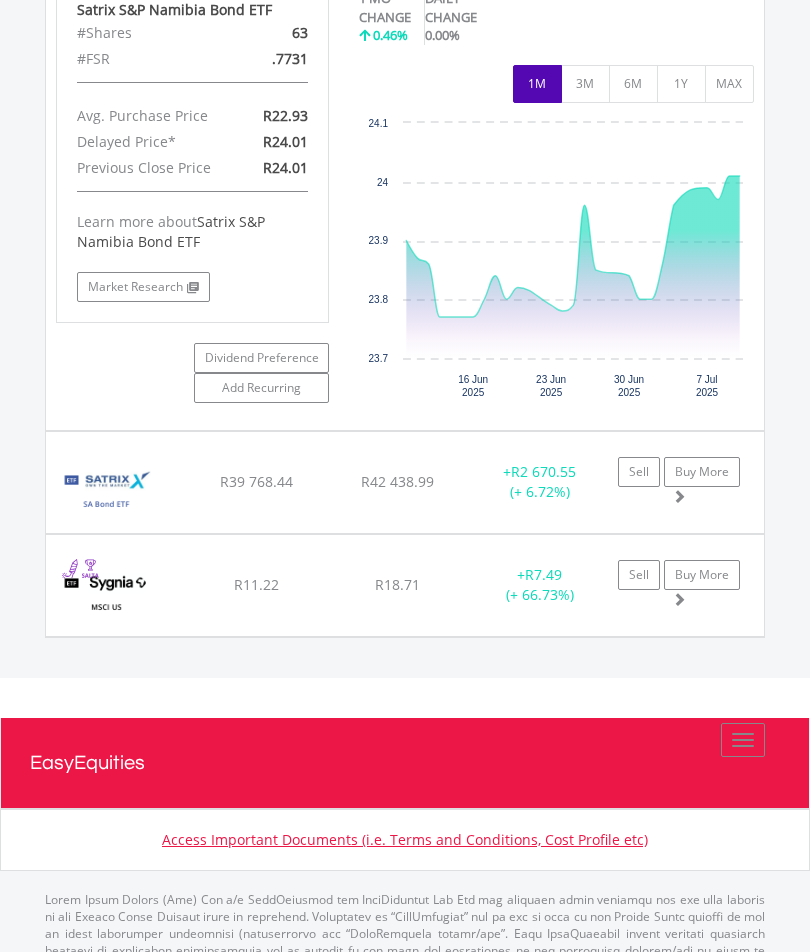 click at bounding box center [106, 492] 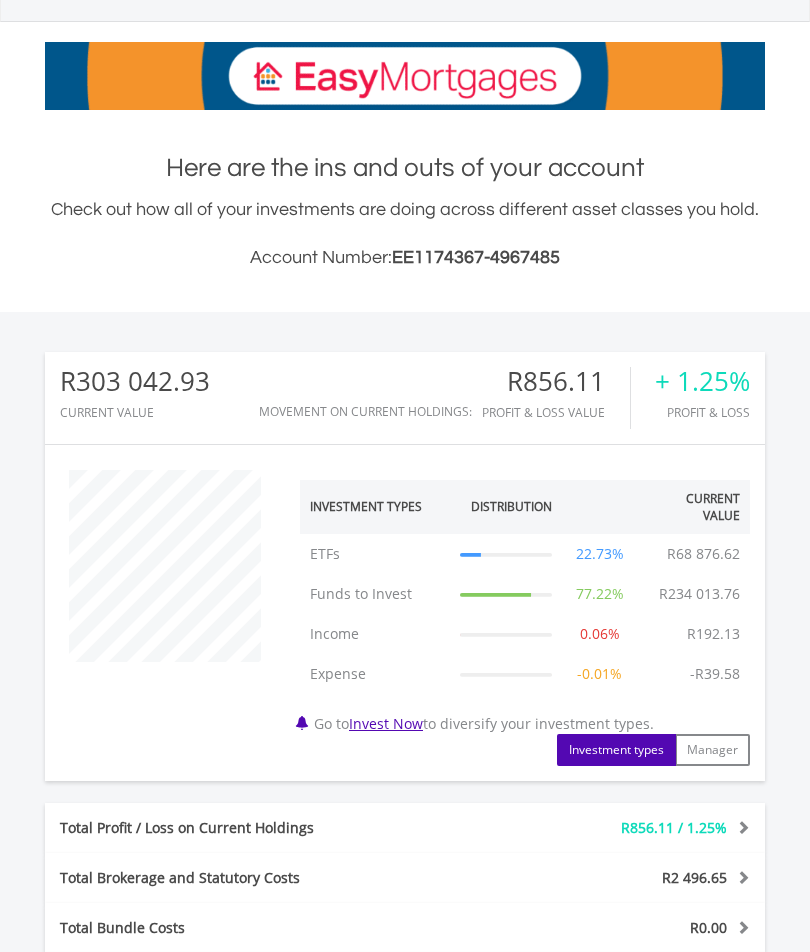 scroll, scrollTop: 0, scrollLeft: 0, axis: both 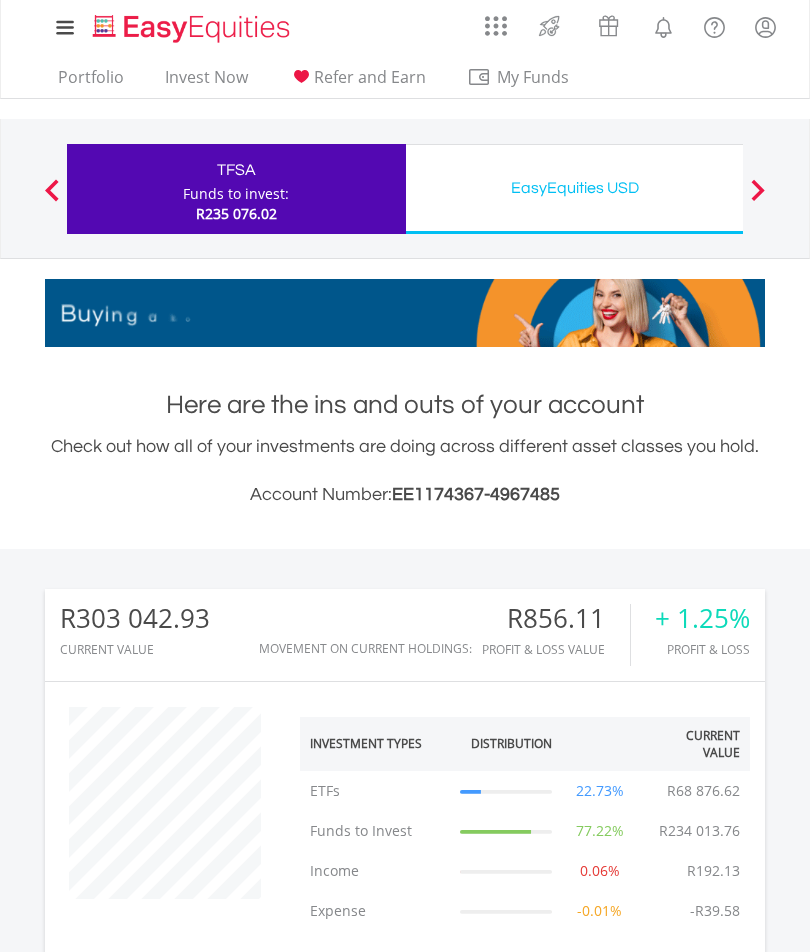 click on "EasyEquities USD" at bounding box center [575, 188] 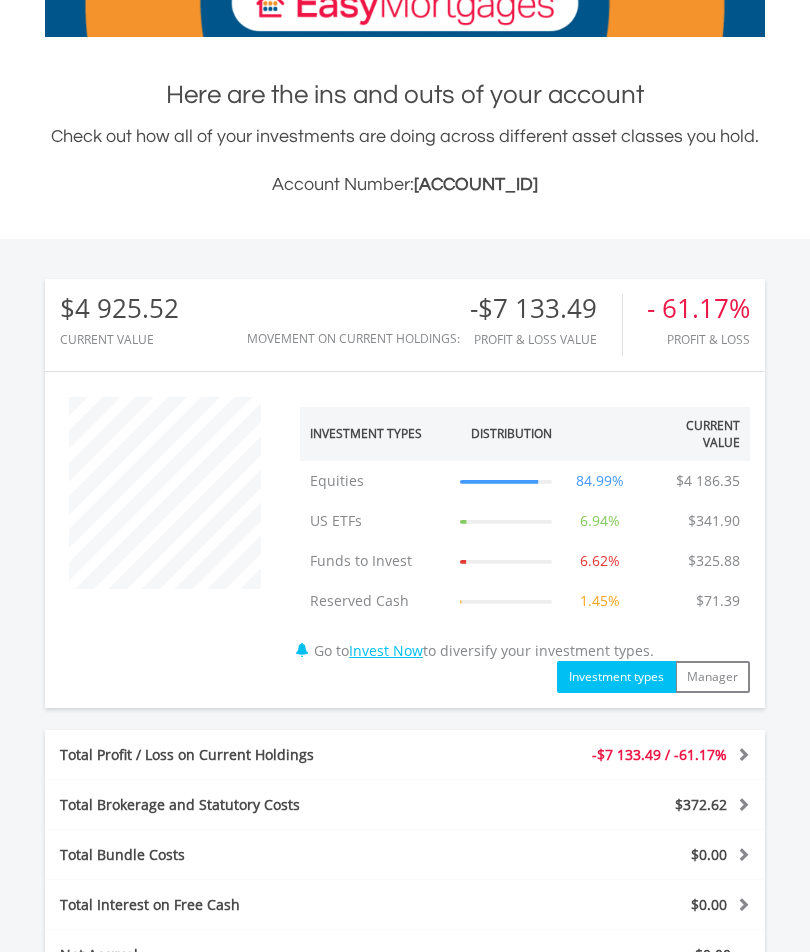 scroll, scrollTop: 365, scrollLeft: 0, axis: vertical 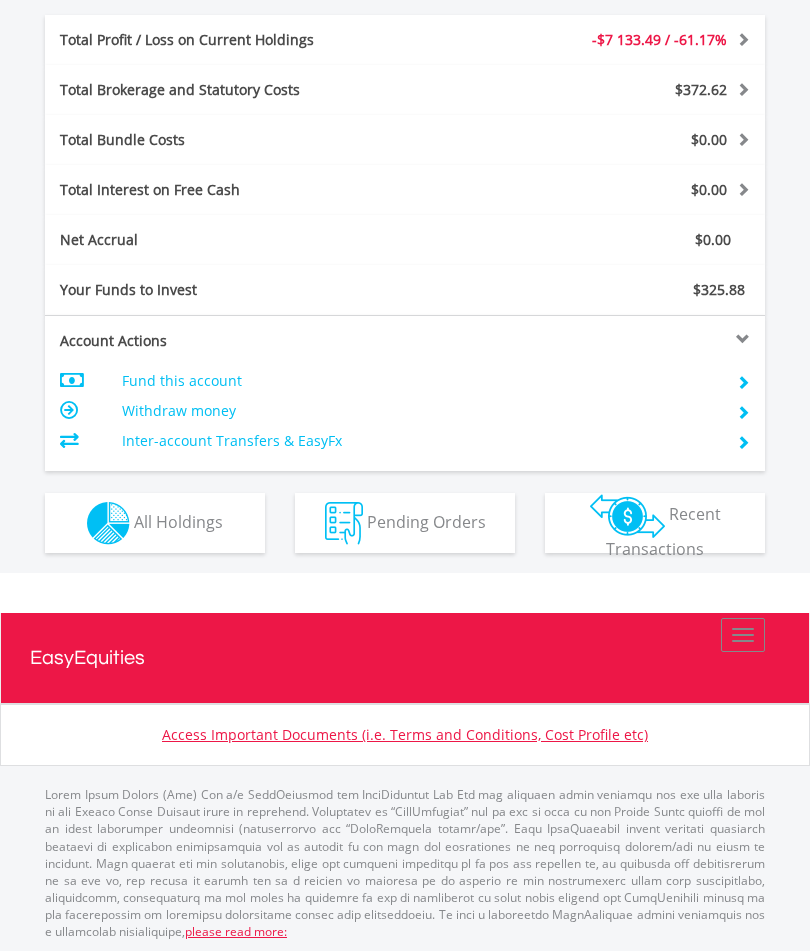 click on "All Holdings" at bounding box center [178, 522] 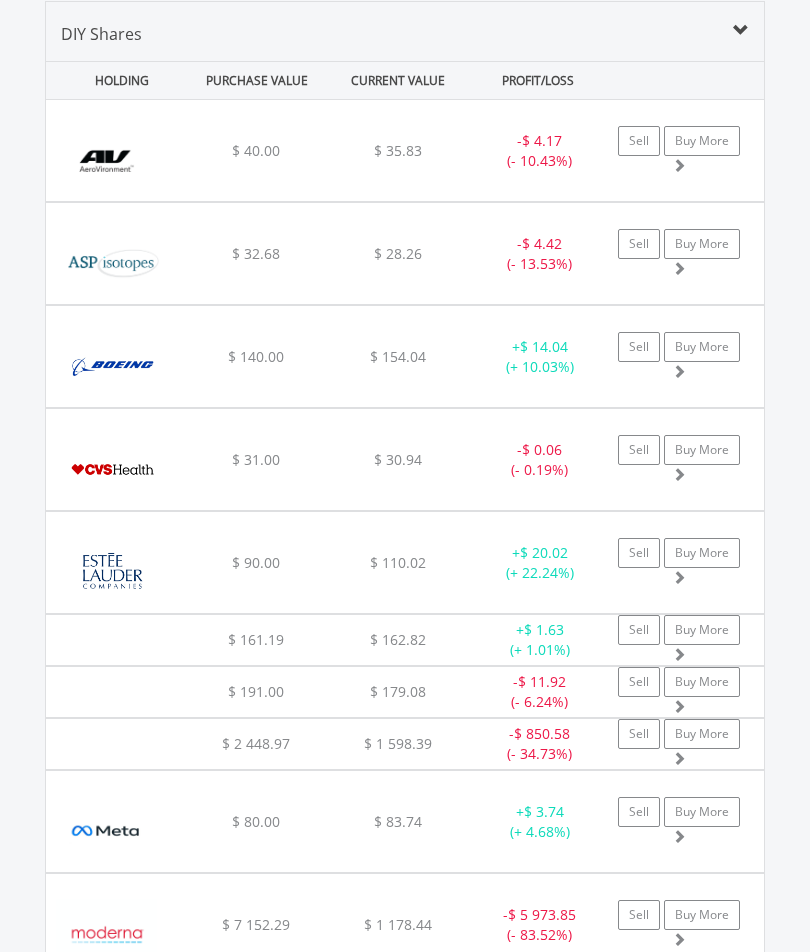 scroll, scrollTop: 1637, scrollLeft: 0, axis: vertical 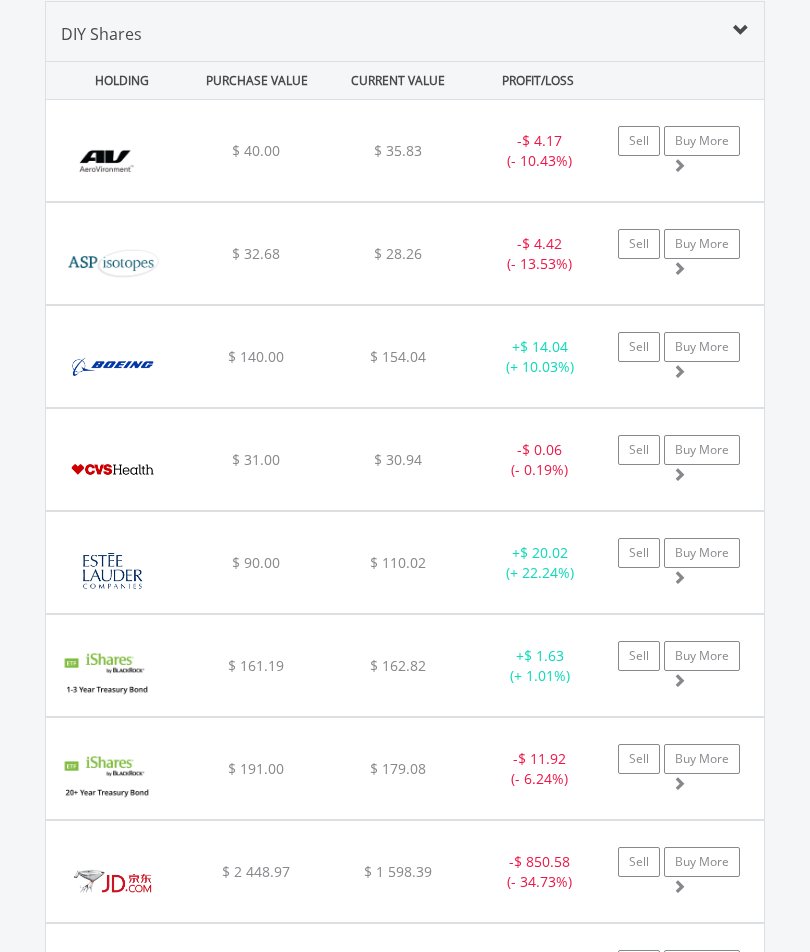 click at bounding box center (106, 984) 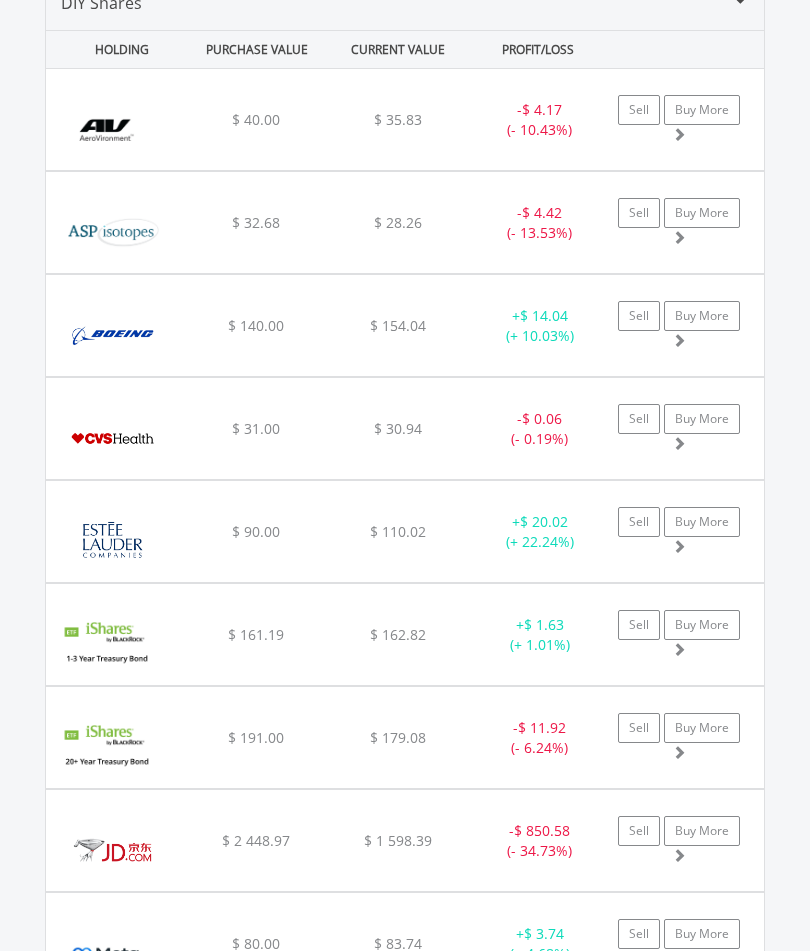 scroll, scrollTop: 1668, scrollLeft: 0, axis: vertical 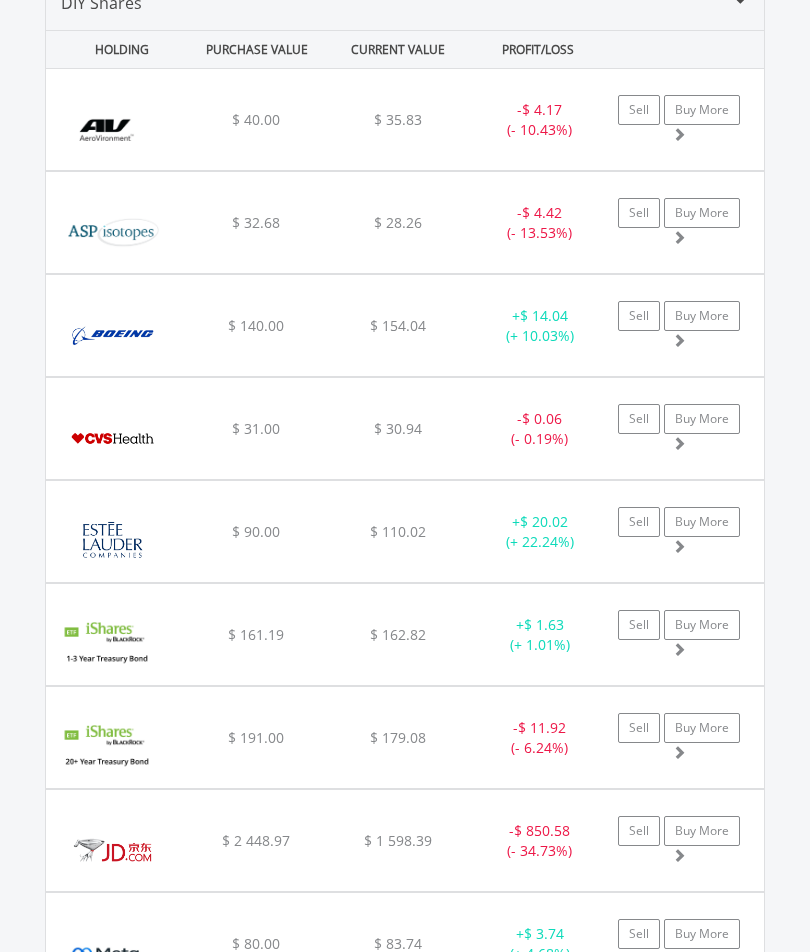 click at bounding box center (112, 335) 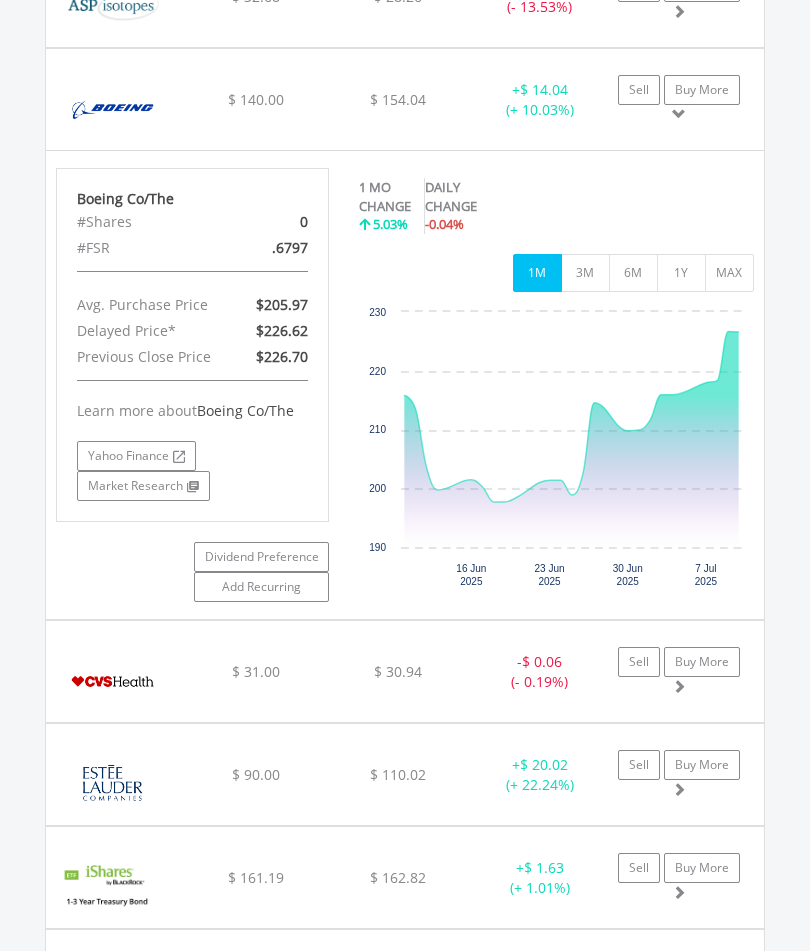 scroll, scrollTop: 1894, scrollLeft: 0, axis: vertical 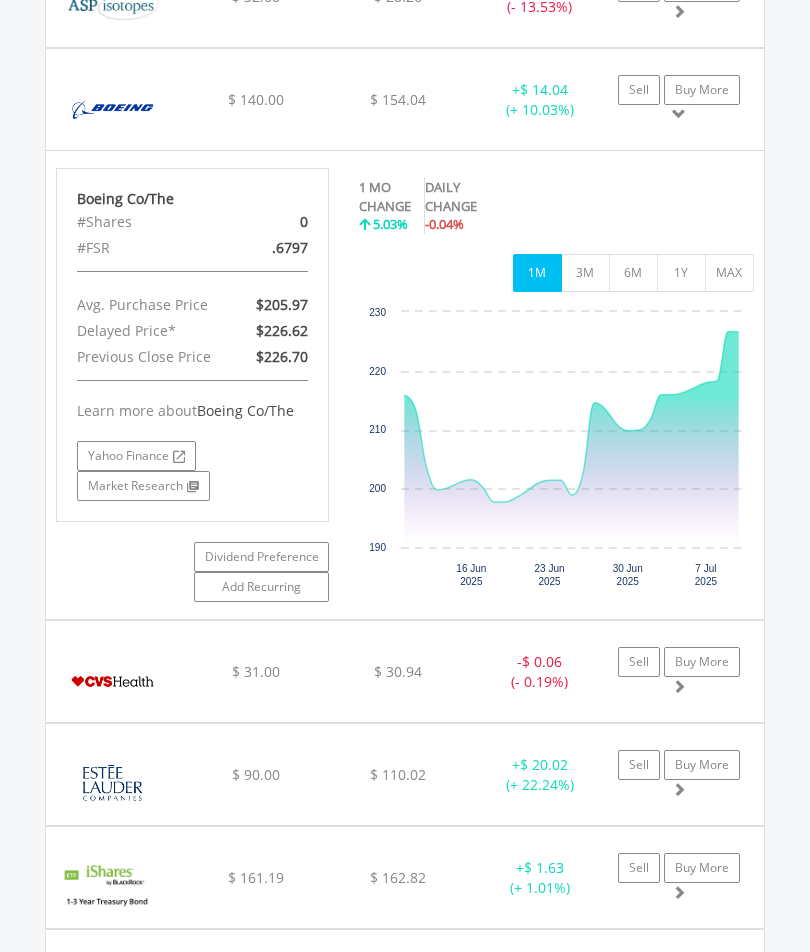 click on "MAX" at bounding box center [729, 273] 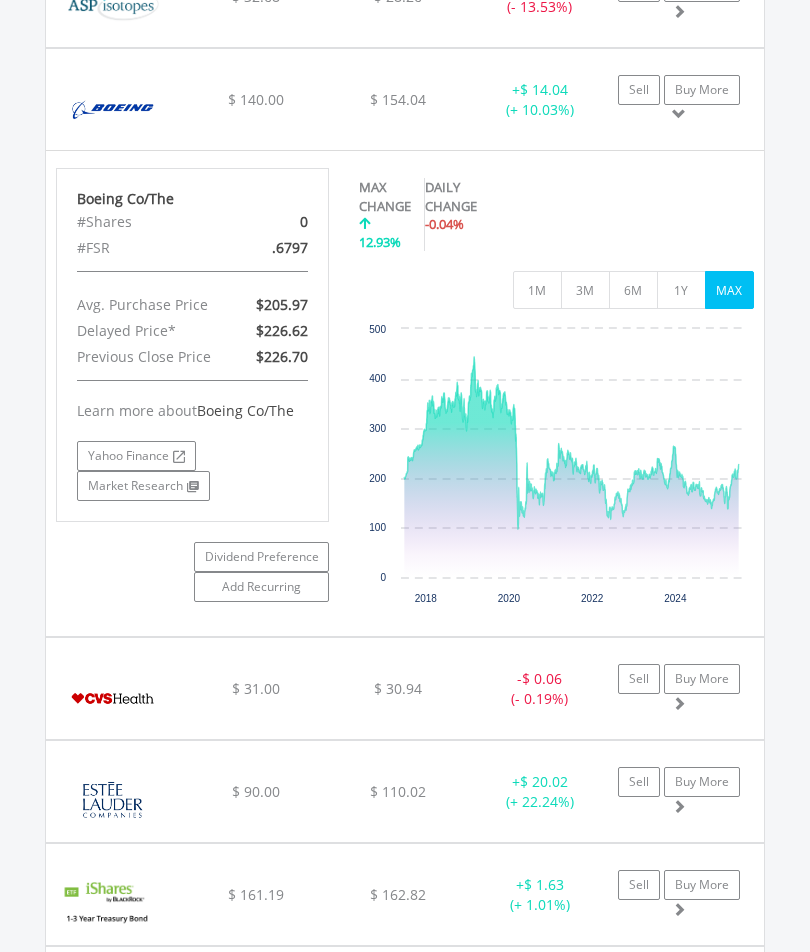 click on "Sell" at bounding box center (639, 90) 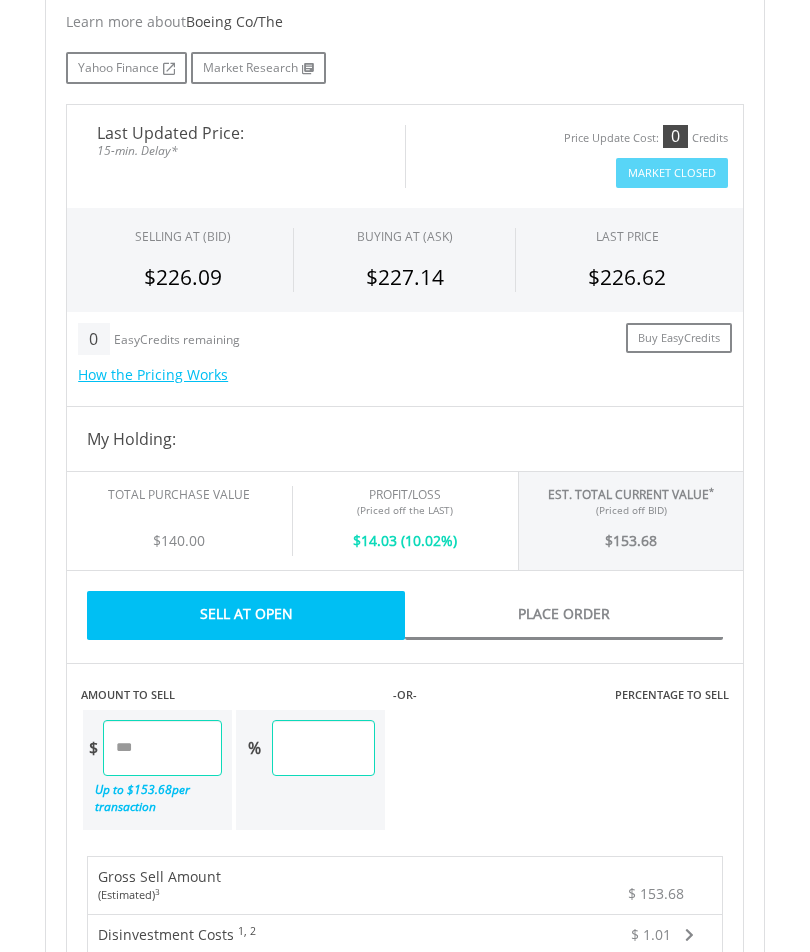 scroll, scrollTop: 1132, scrollLeft: 0, axis: vertical 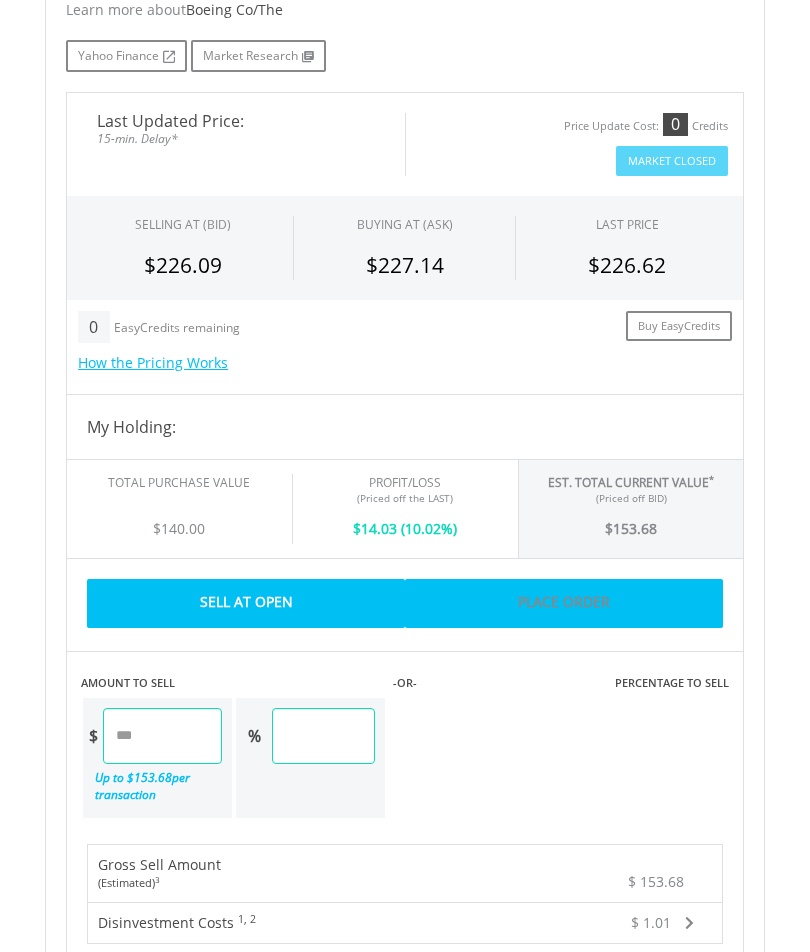 click on "Place Order" at bounding box center (564, 603) 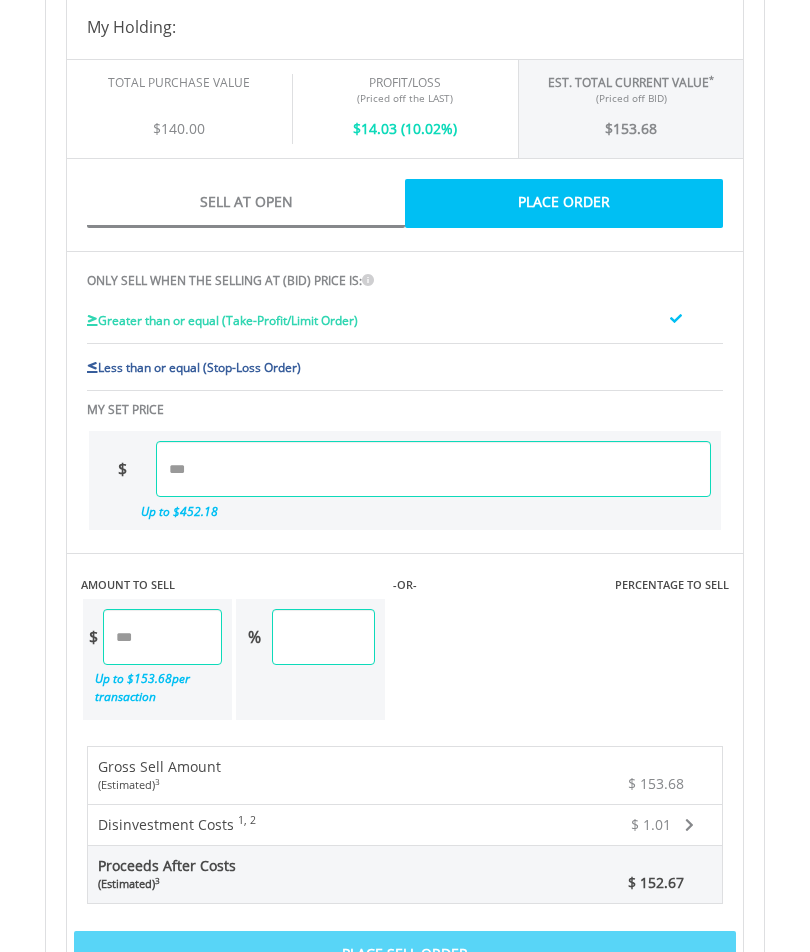 click at bounding box center (433, 469) 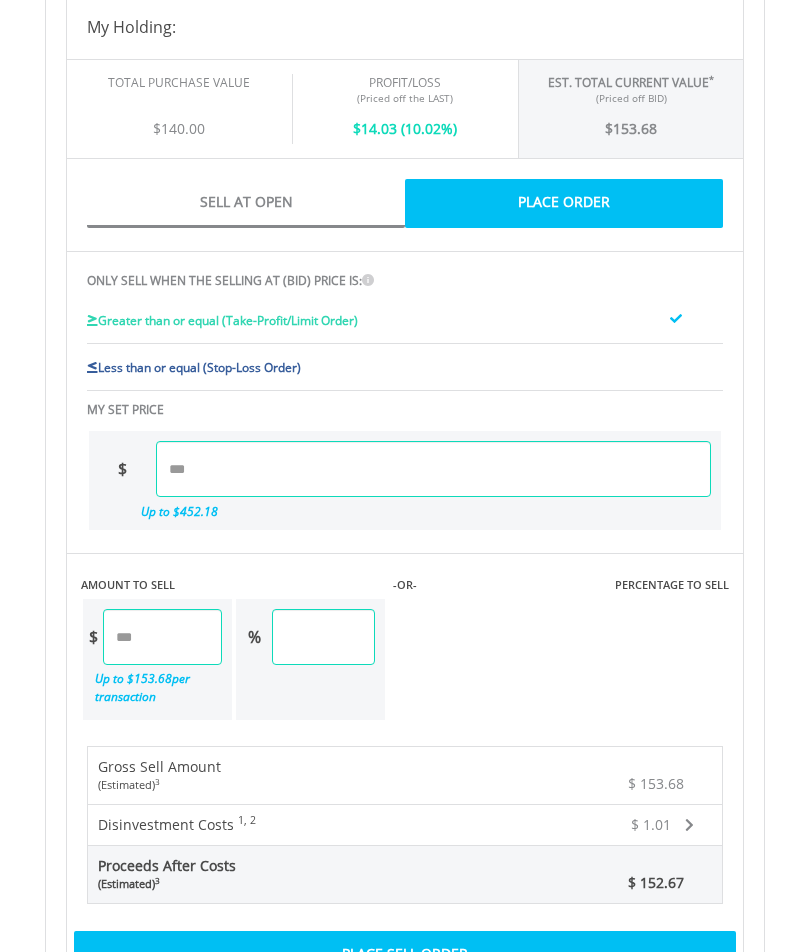 type on "***" 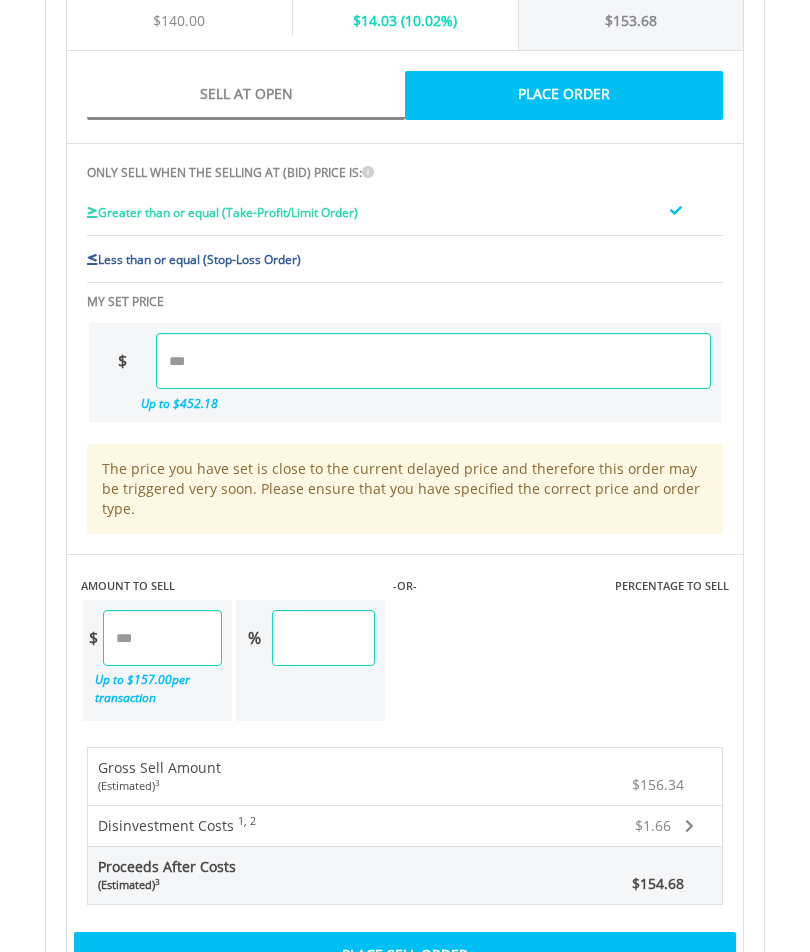 scroll, scrollTop: 1637, scrollLeft: 0, axis: vertical 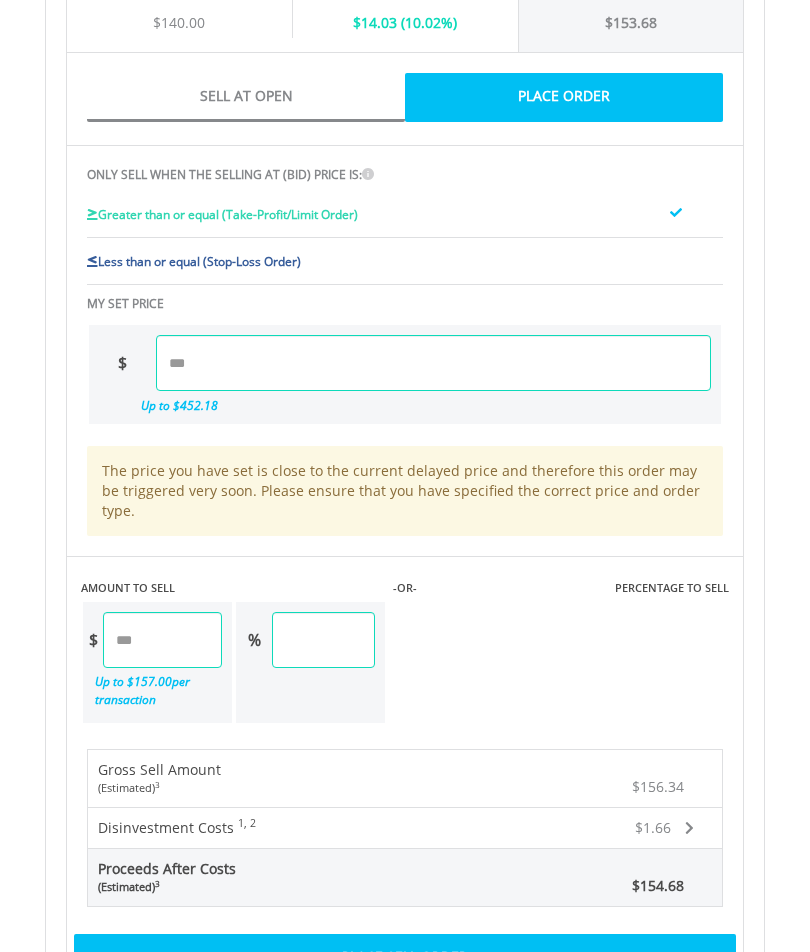 click on "Place Sell Order" at bounding box center [405, 958] 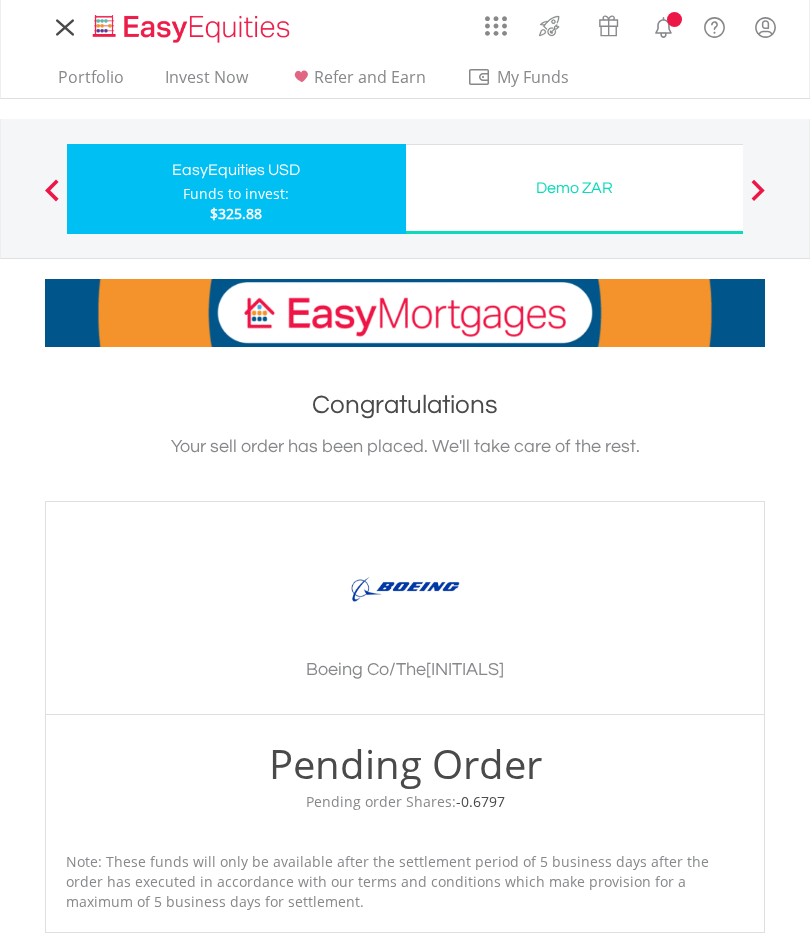 scroll, scrollTop: 0, scrollLeft: 0, axis: both 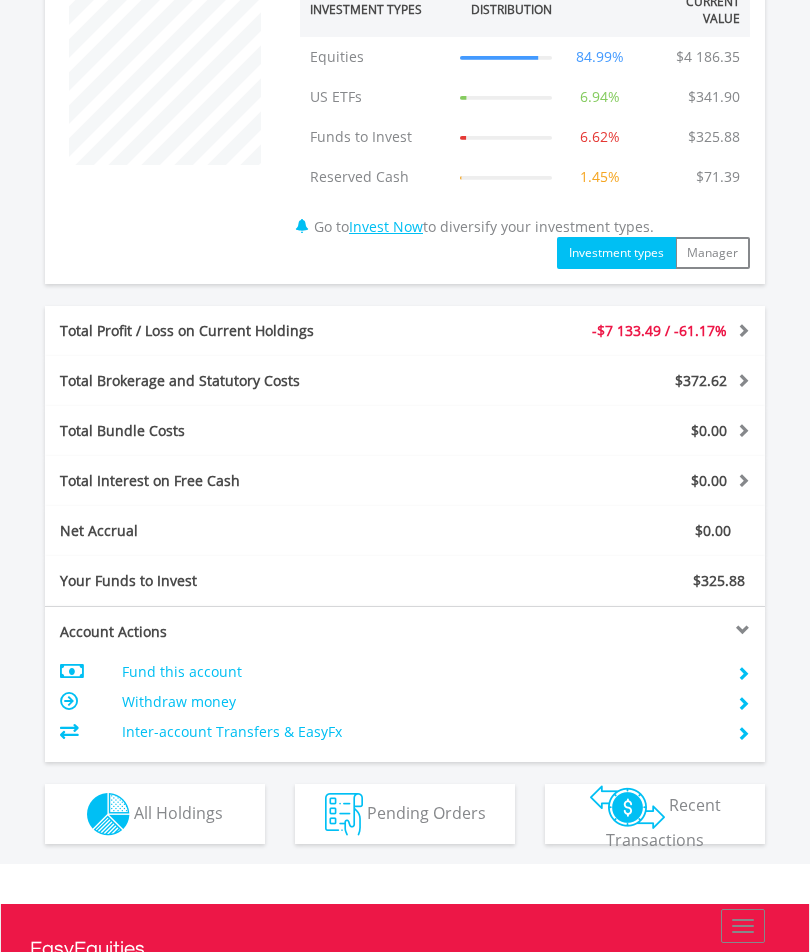 click at bounding box center [108, 814] 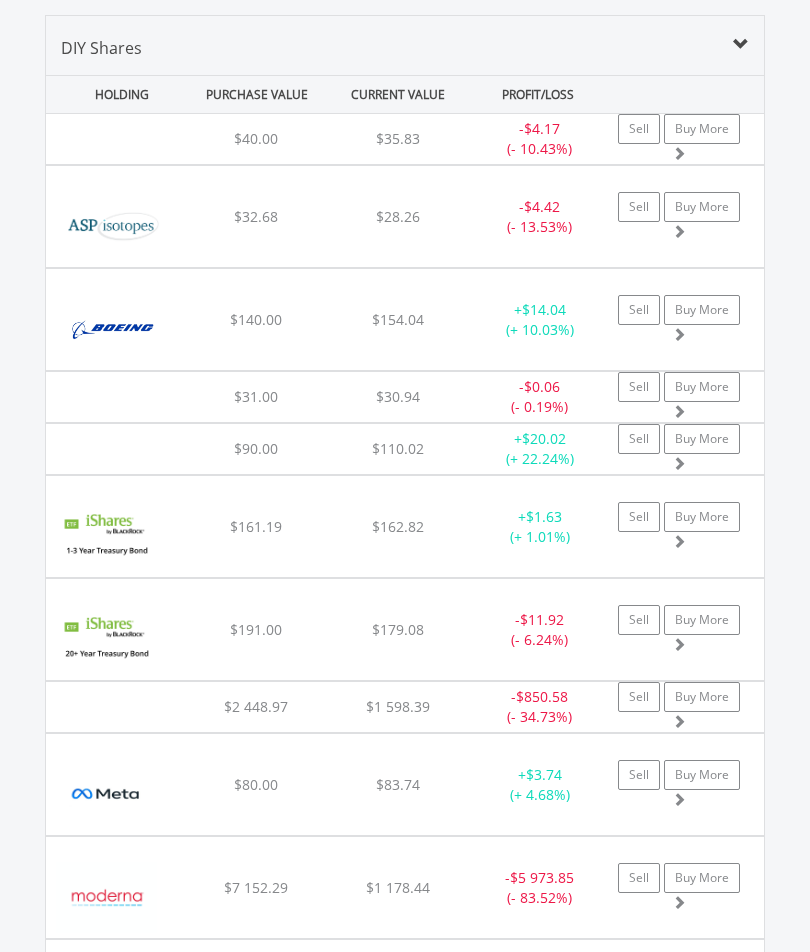 scroll, scrollTop: 1637, scrollLeft: 0, axis: vertical 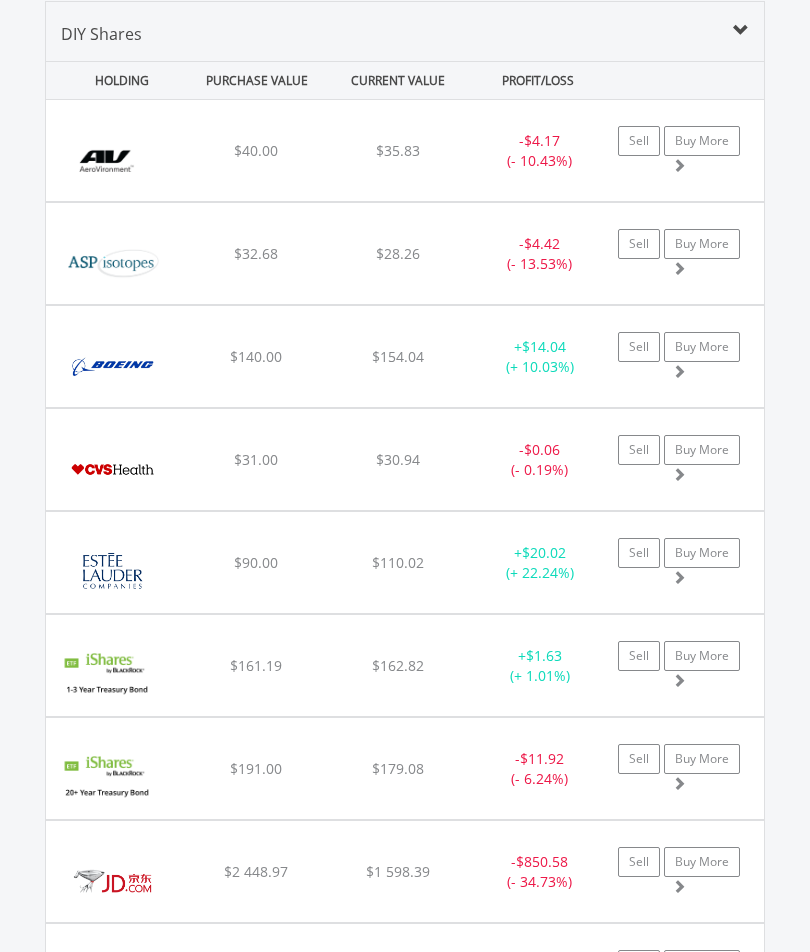 click at bounding box center (112, 572) 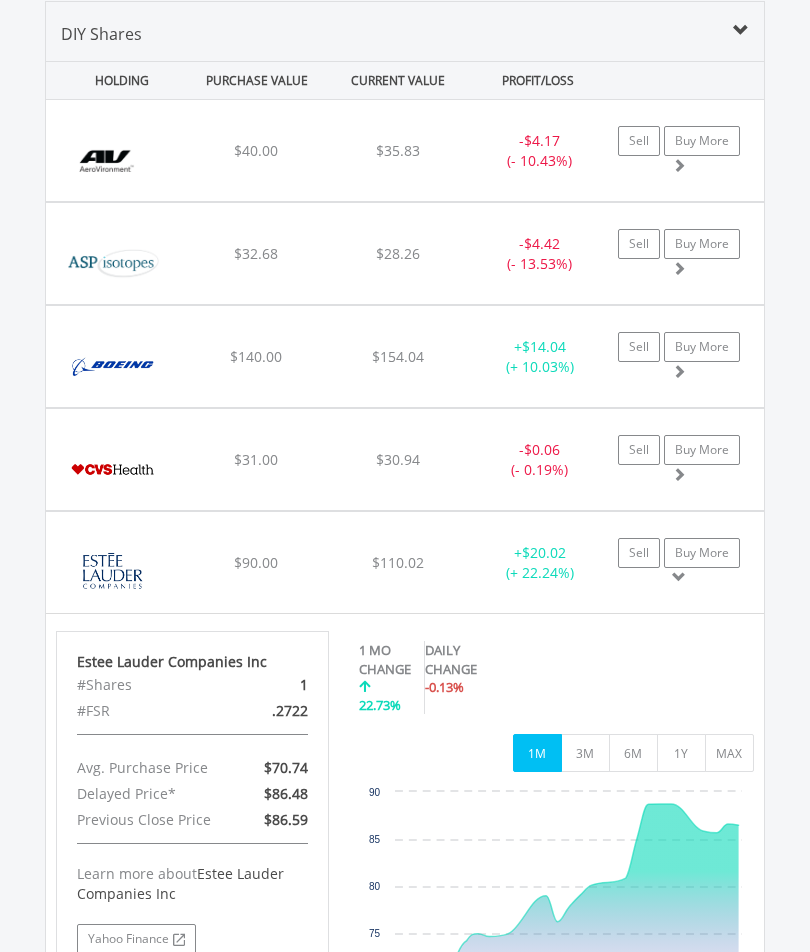 click on "MAX" at bounding box center (729, 753) 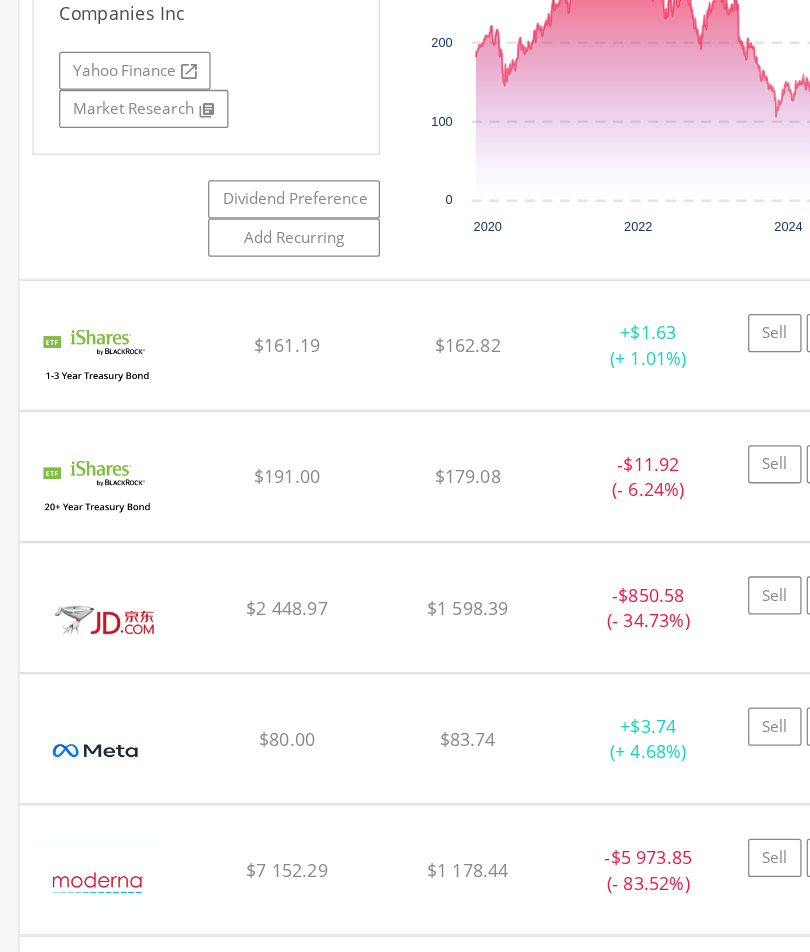 scroll, scrollTop: 2389, scrollLeft: 0, axis: vertical 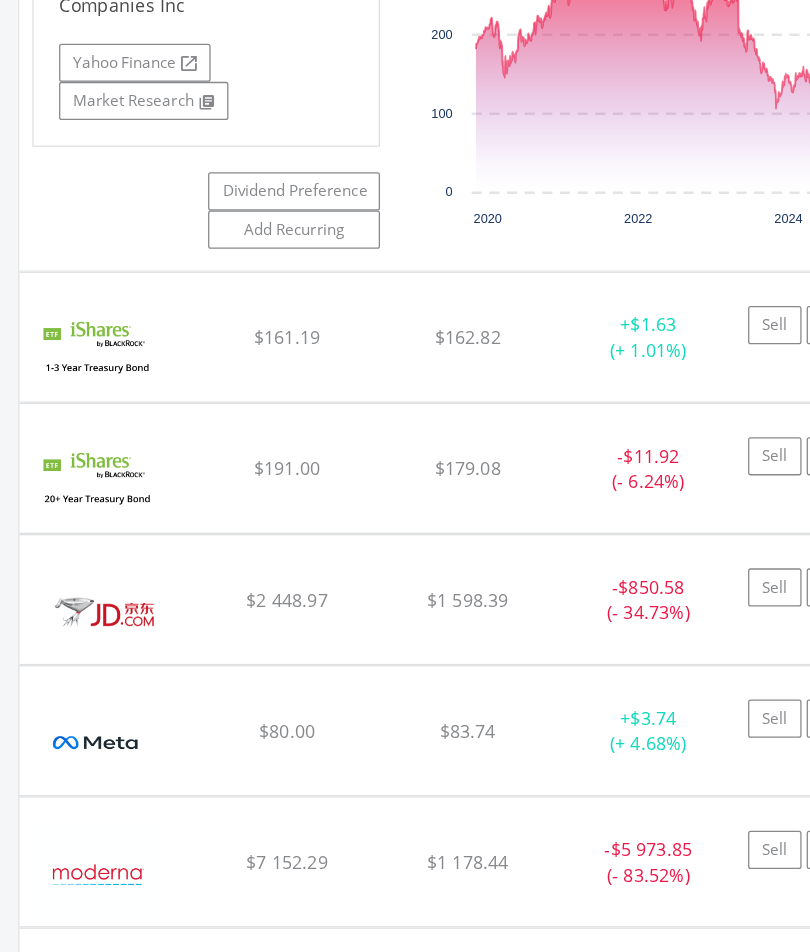 click at bounding box center (112, 618) 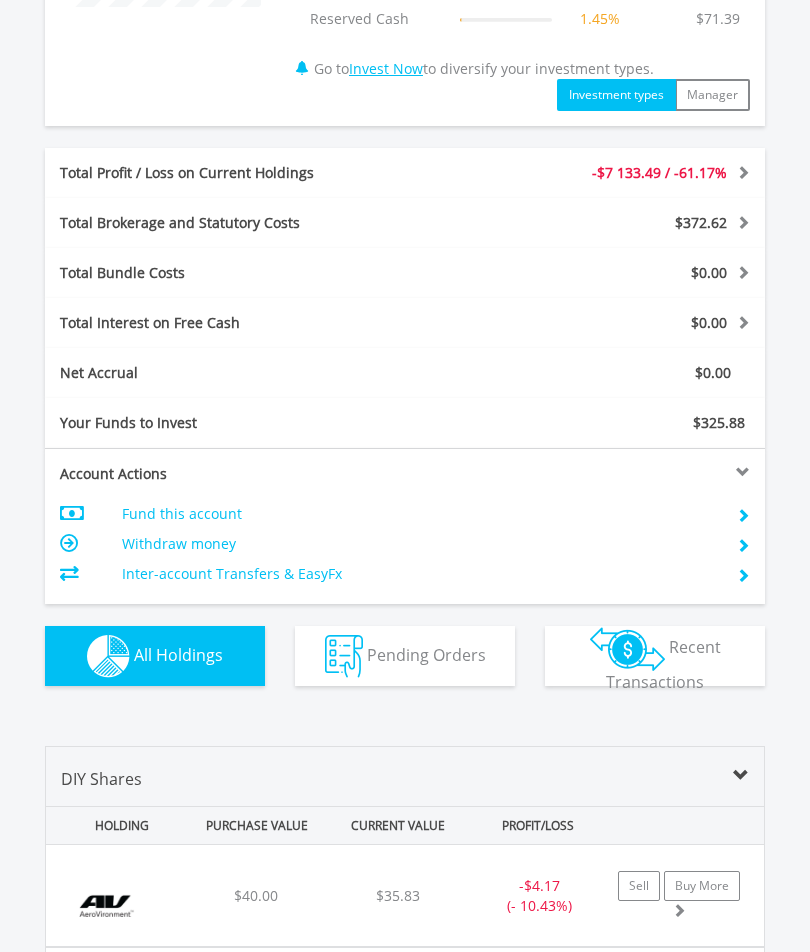 scroll, scrollTop: 925, scrollLeft: 0, axis: vertical 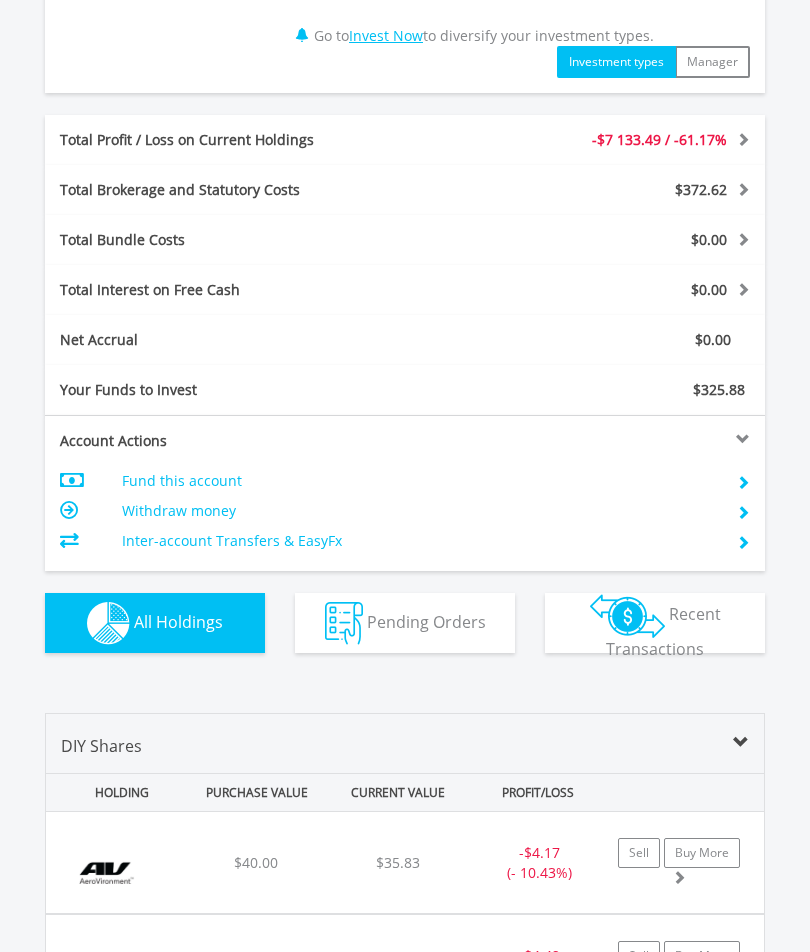 click at bounding box center (627, 616) 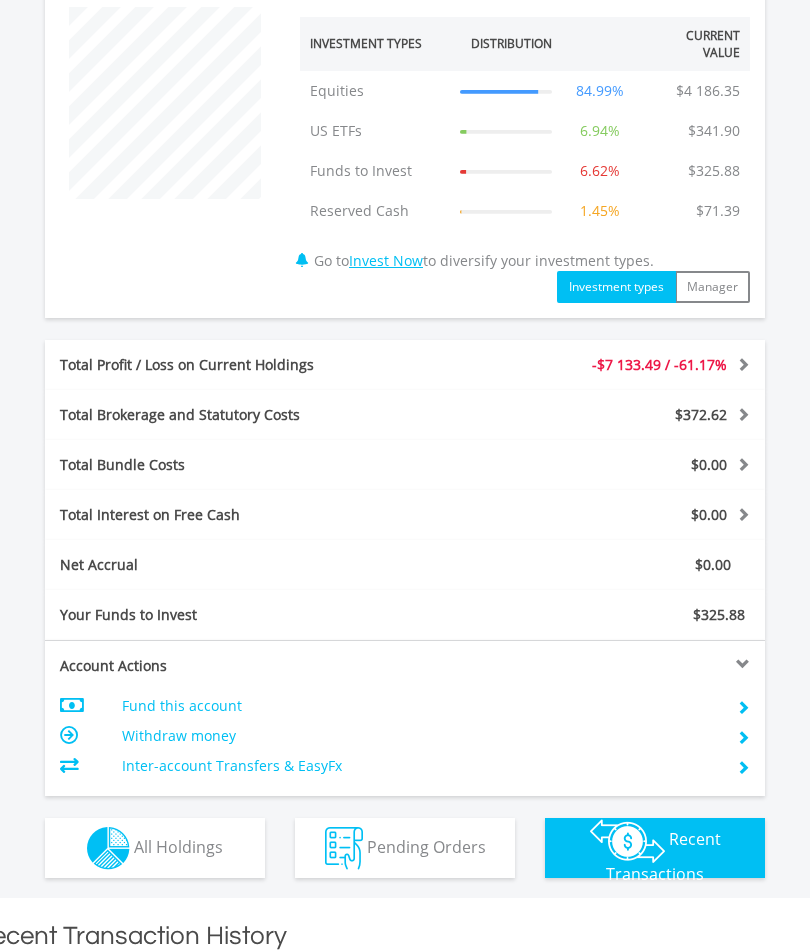 scroll, scrollTop: 703, scrollLeft: 0, axis: vertical 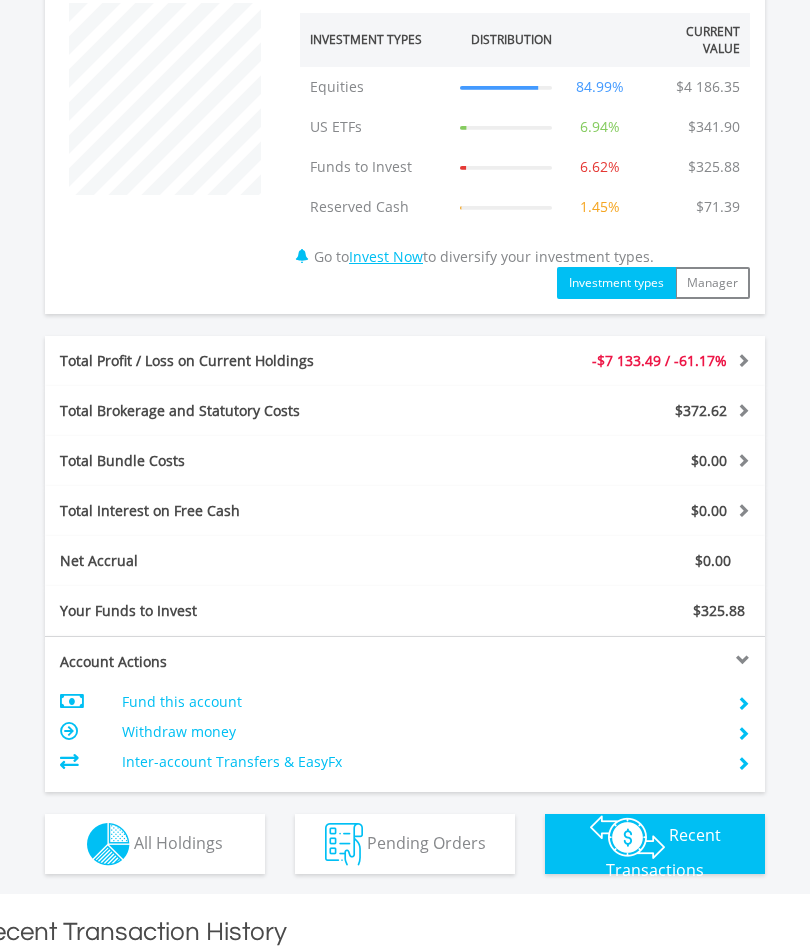 click on "Withdraw money" at bounding box center [417, 703] 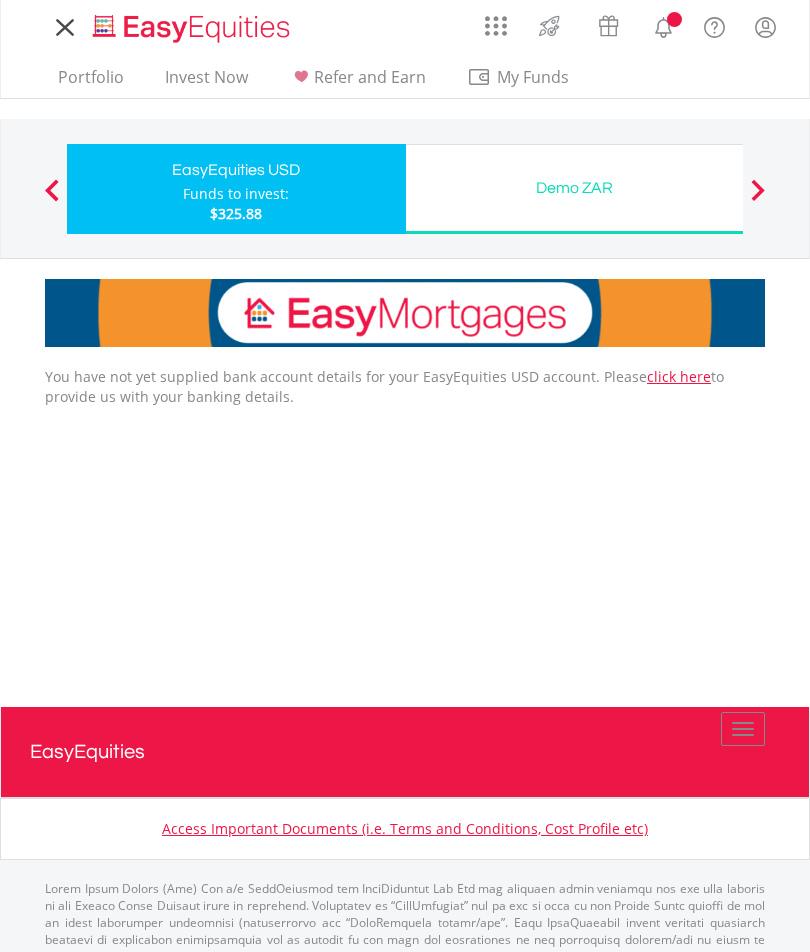 scroll, scrollTop: 0, scrollLeft: 0, axis: both 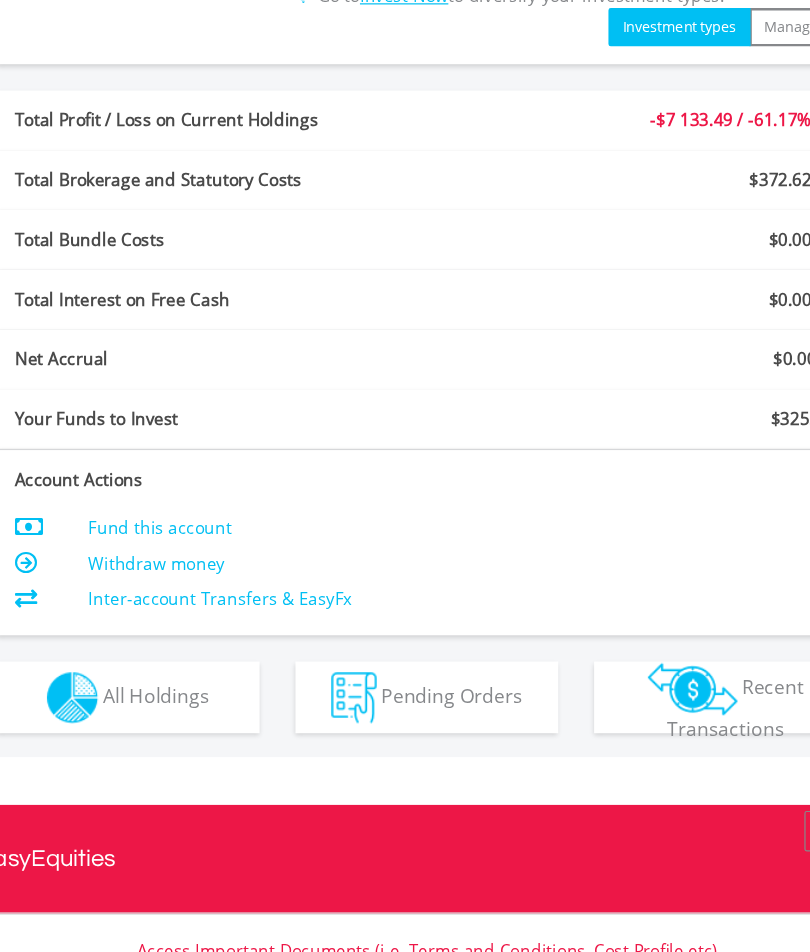 click on "Inter-account Transfers & EasyFx" at bounding box center (417, 597) 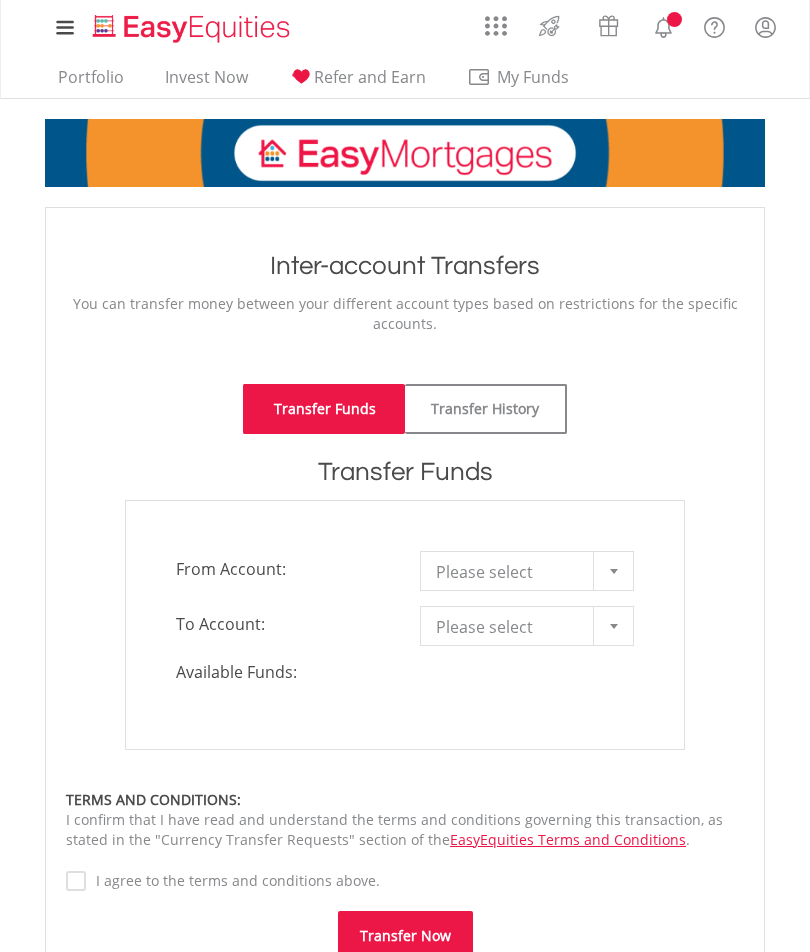 scroll, scrollTop: 0, scrollLeft: 0, axis: both 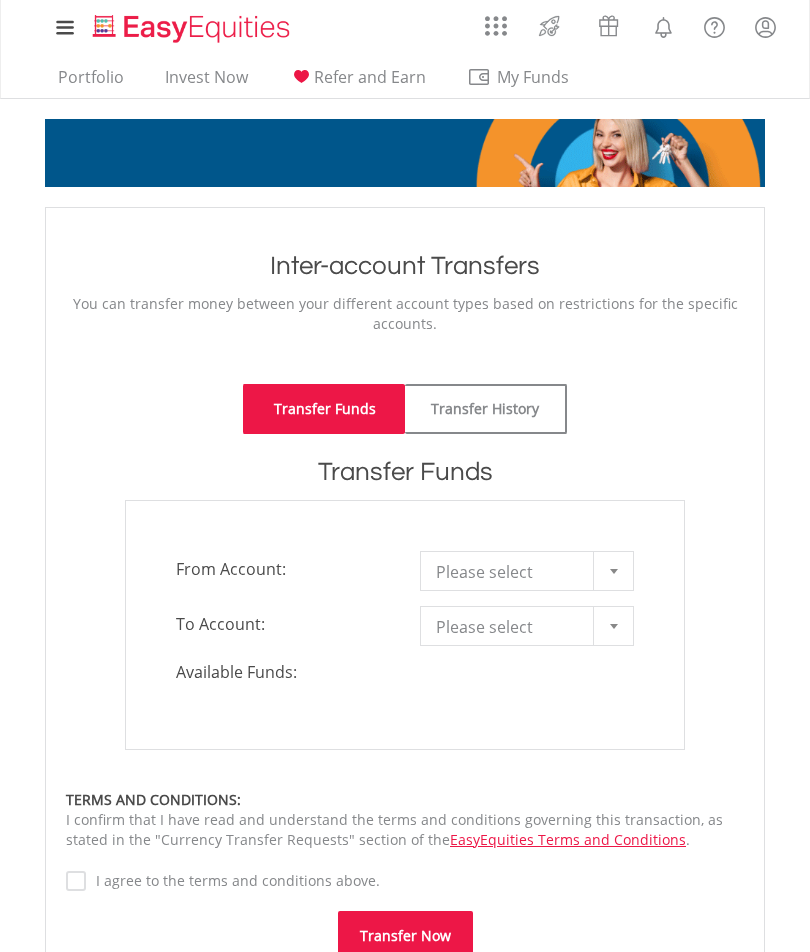 click on "Please select" at bounding box center (512, 572) 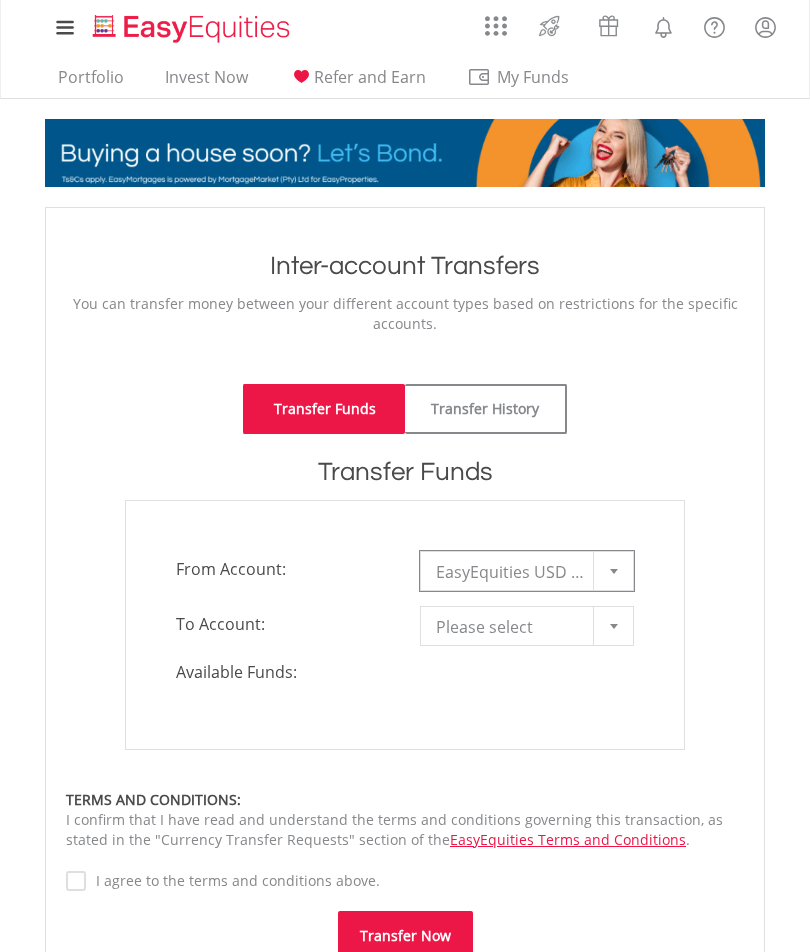click on "**********" at bounding box center (405, 625) 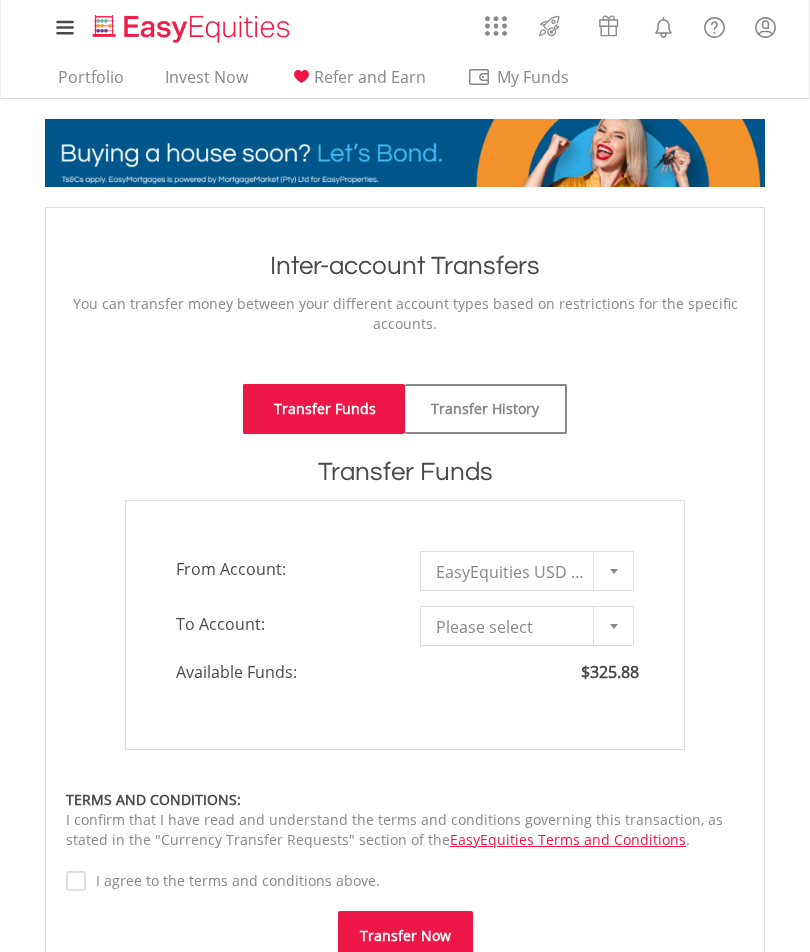 click on "Please select" at bounding box center (512, 627) 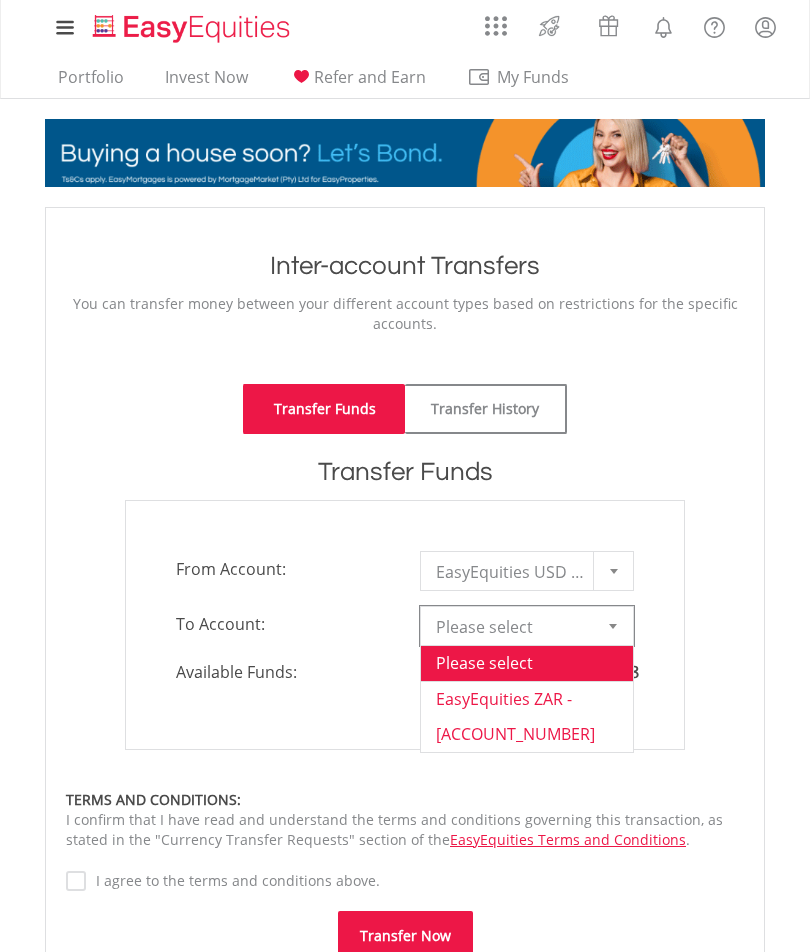 click on "**********" at bounding box center [405, 625] 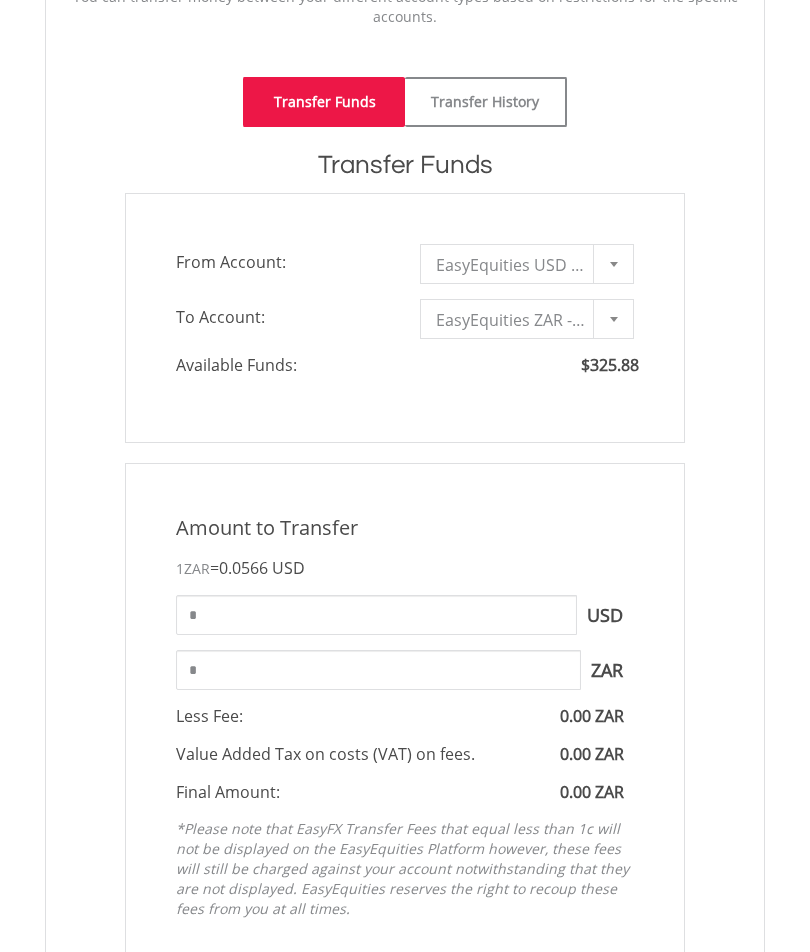 scroll, scrollTop: 311, scrollLeft: 0, axis: vertical 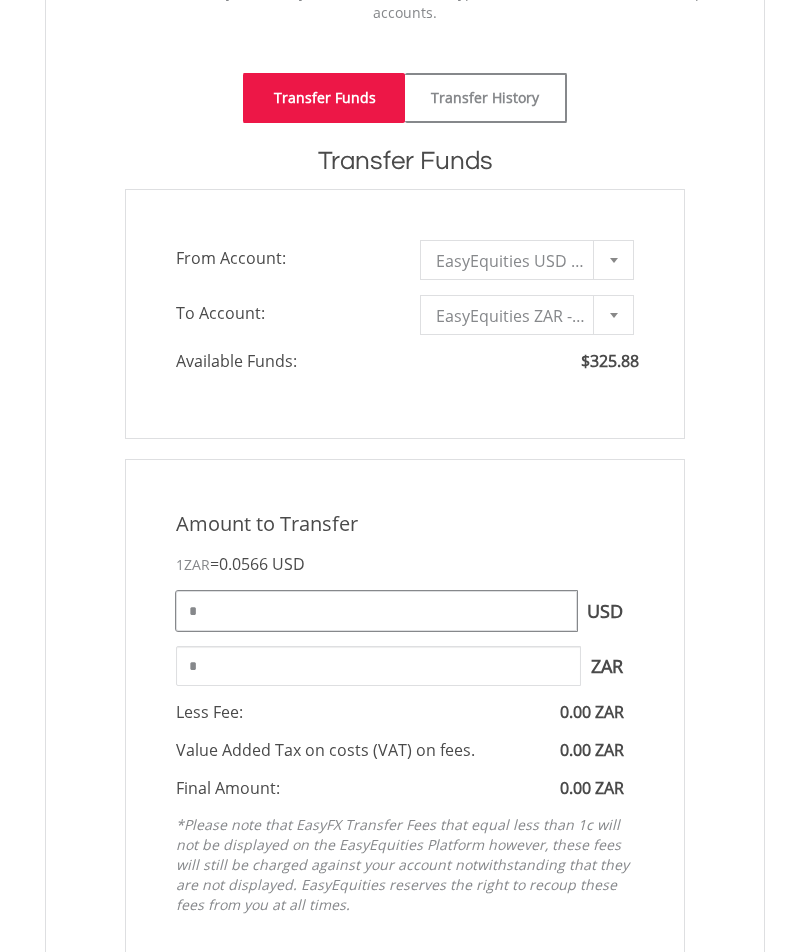 click on "*" at bounding box center [376, 611] 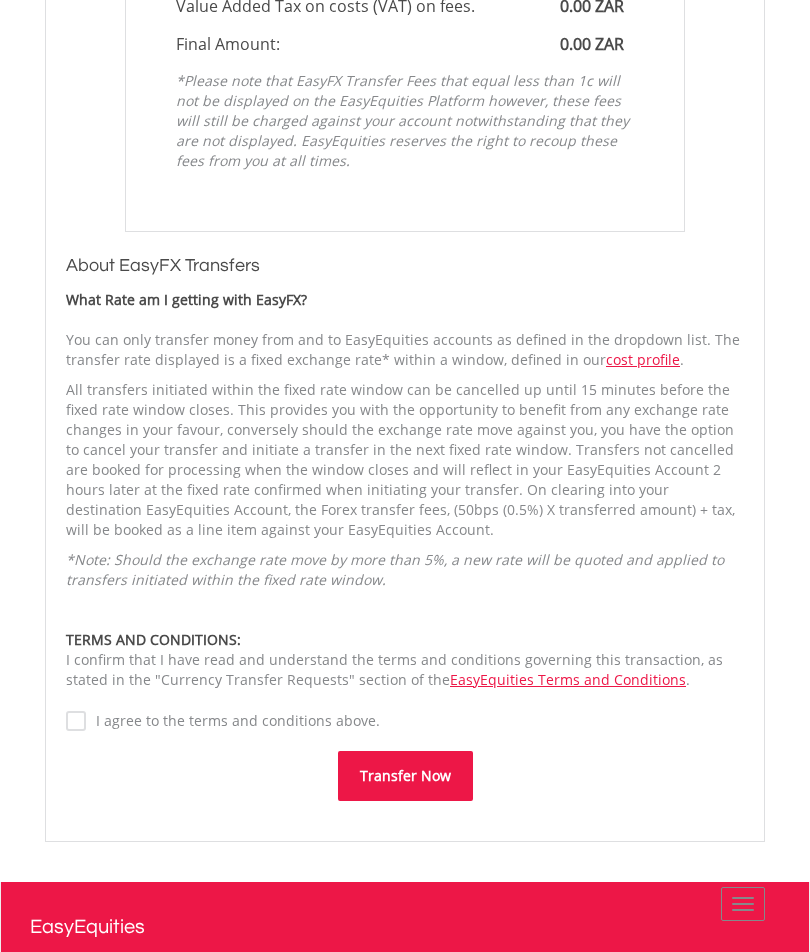 scroll, scrollTop: 1064, scrollLeft: 0, axis: vertical 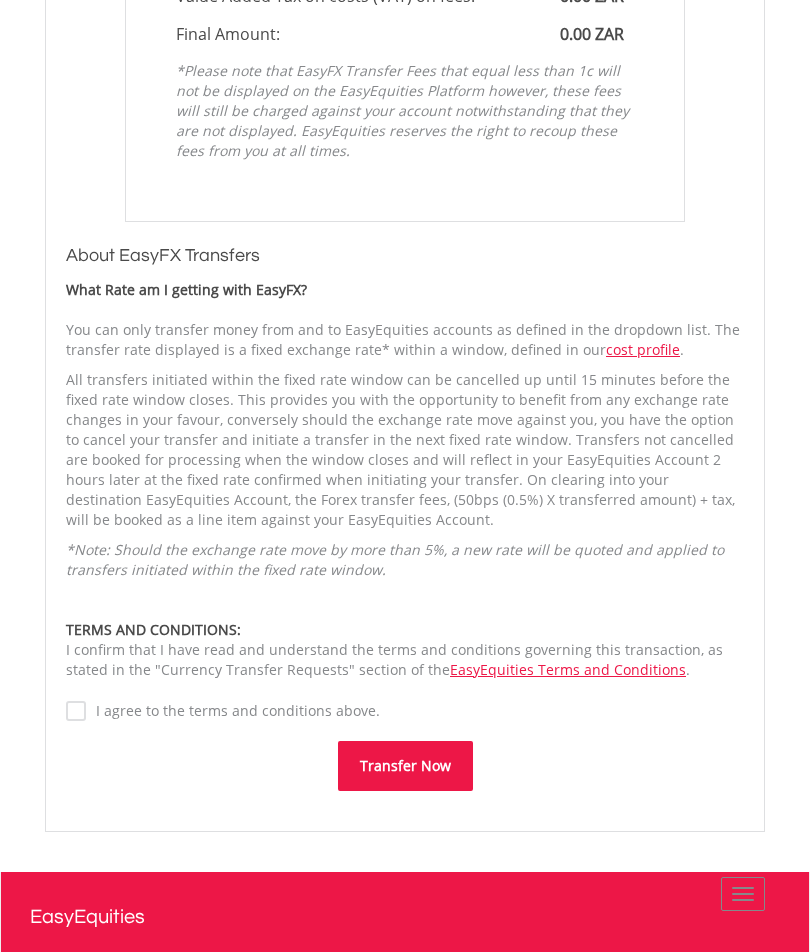 type on "***" 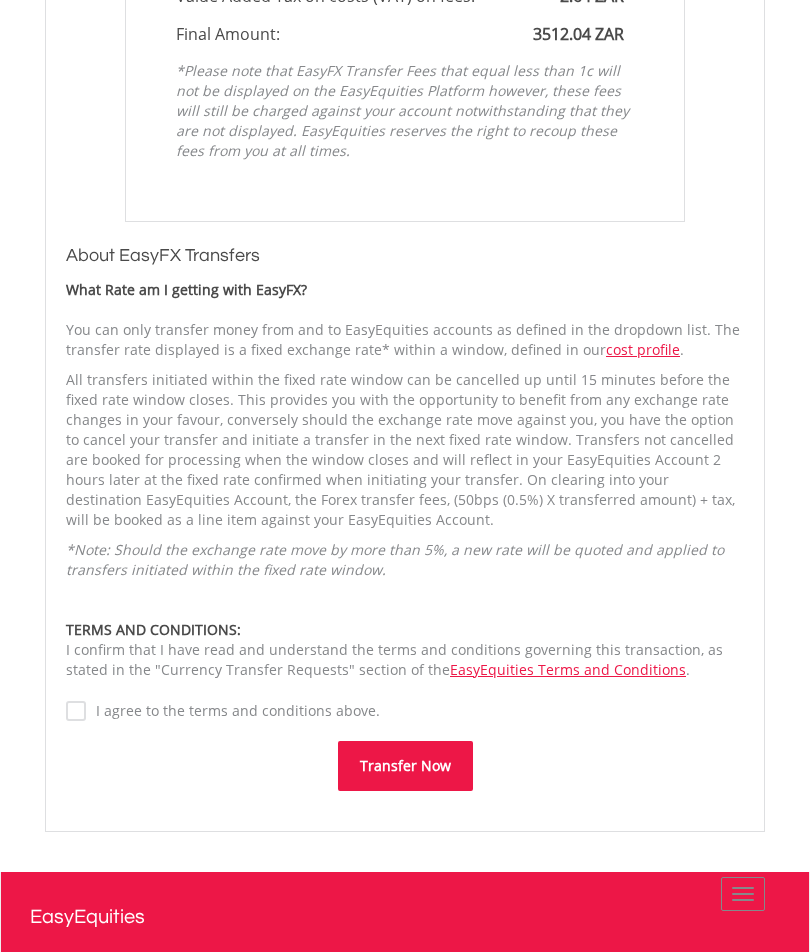click on "Transfer Now" at bounding box center [405, 766] 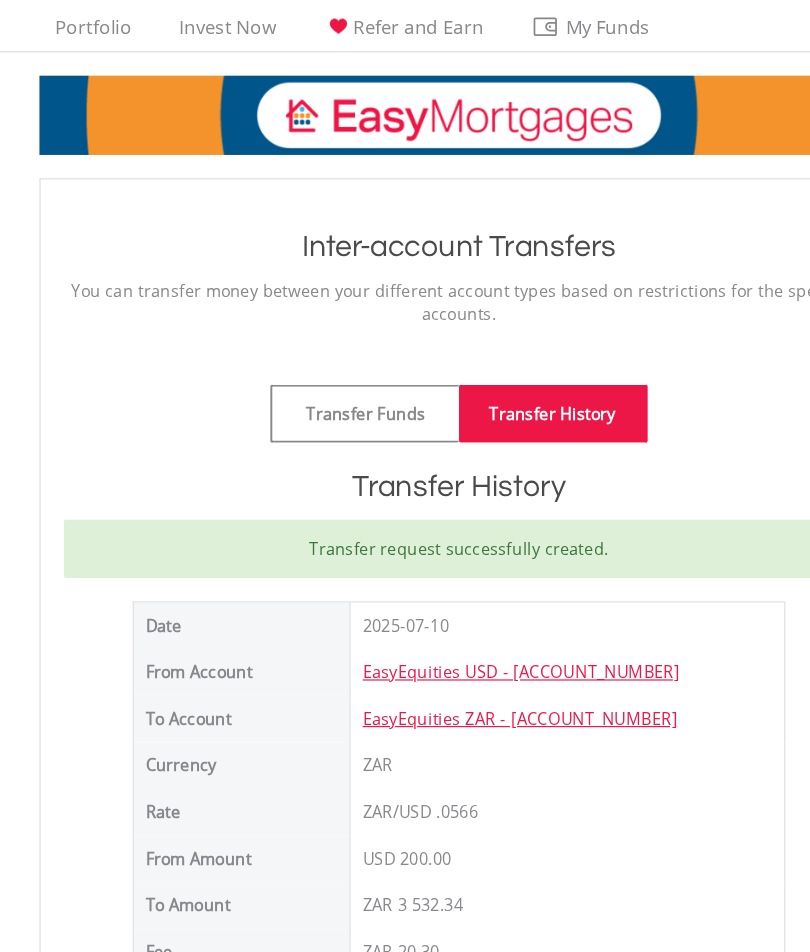 scroll, scrollTop: 0, scrollLeft: 0, axis: both 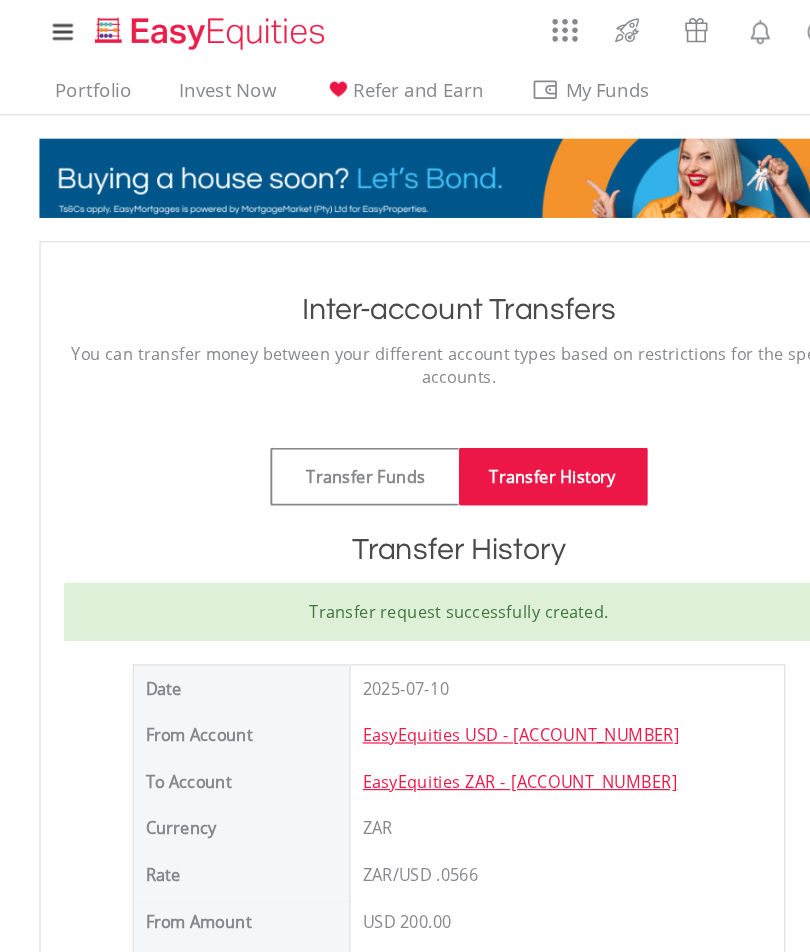 click on "Portfolio" at bounding box center [91, 82] 